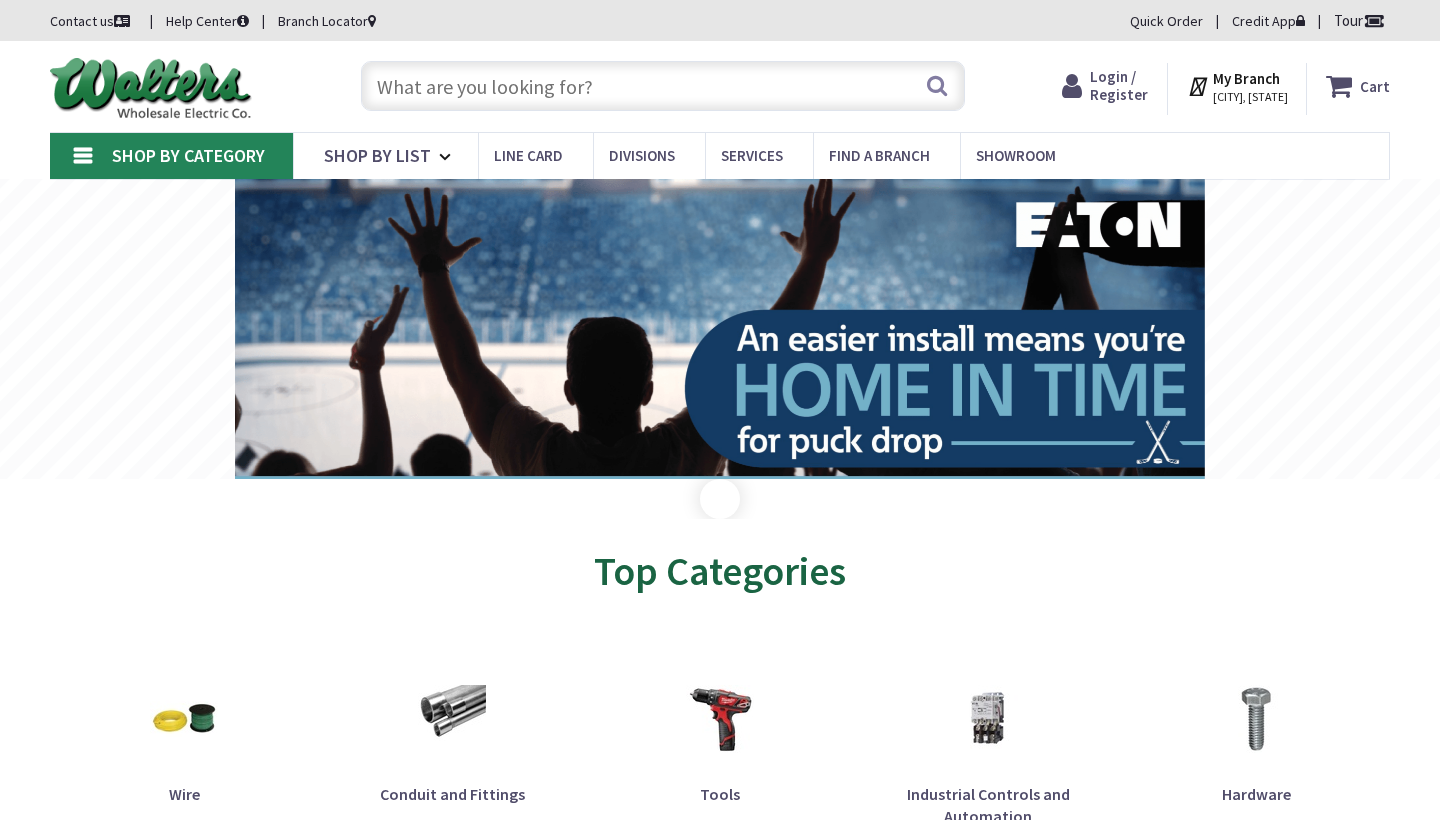 scroll, scrollTop: 0, scrollLeft: 0, axis: both 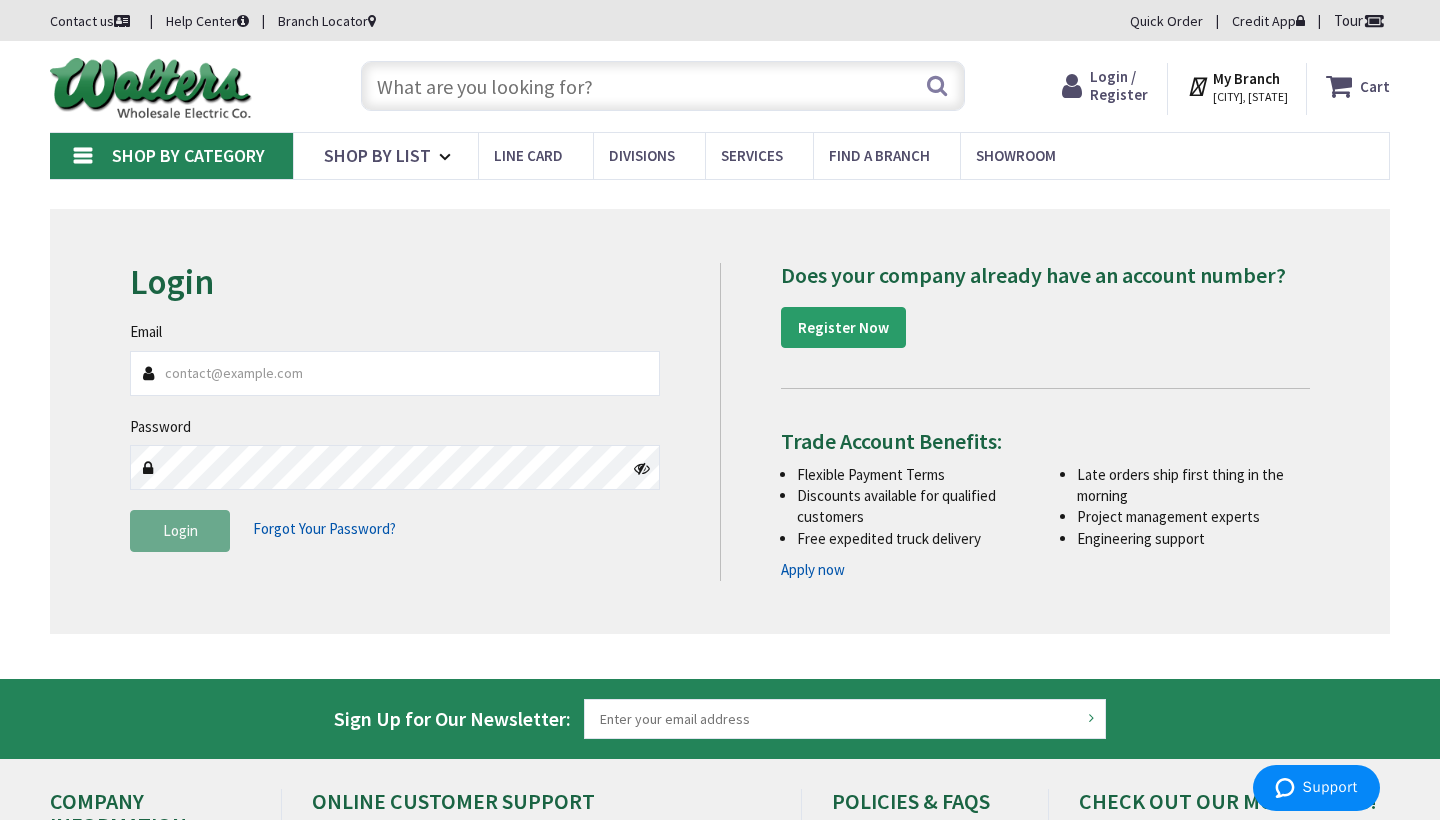 click on "Register Now" at bounding box center [843, 327] 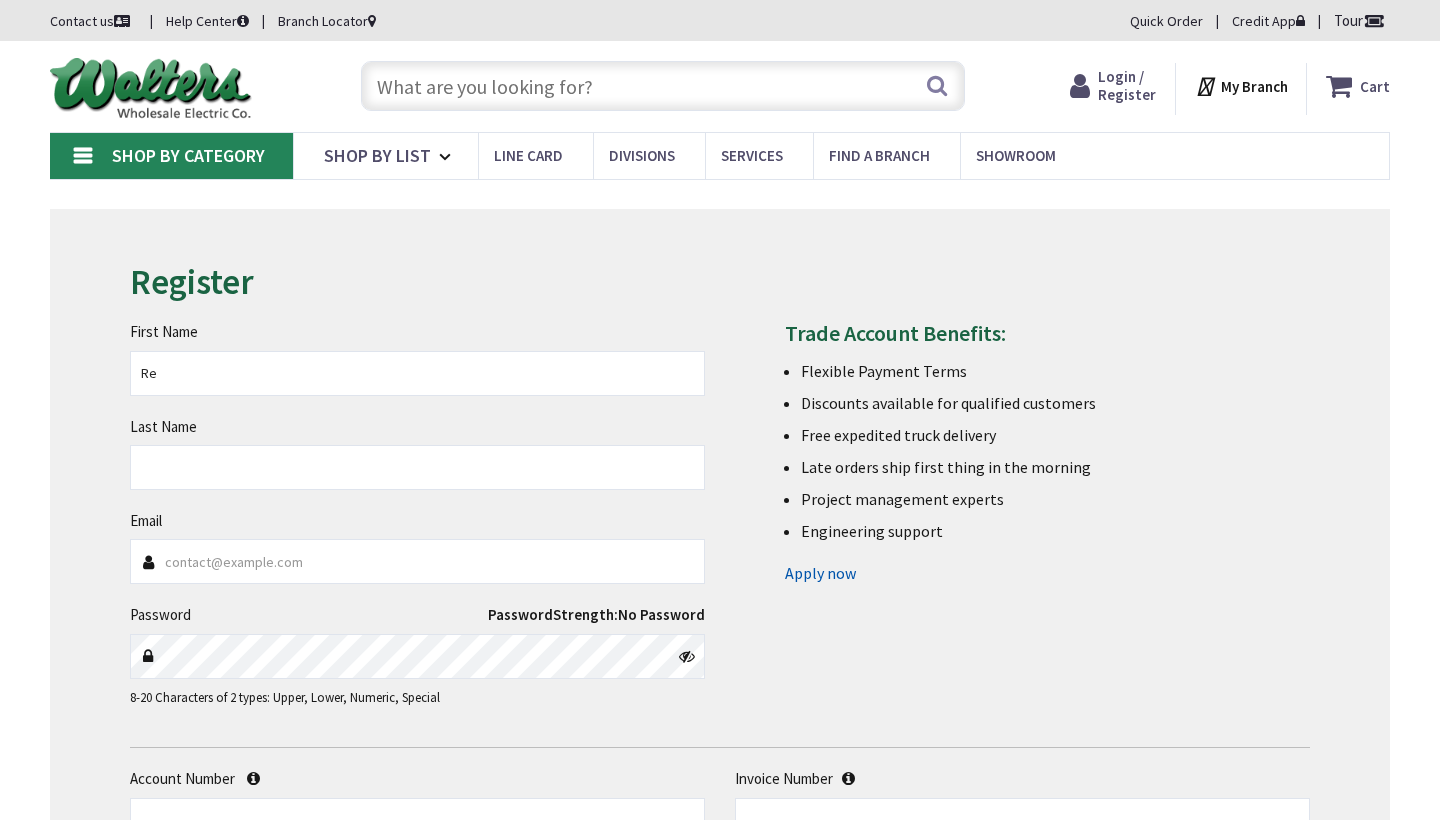 scroll, scrollTop: 0, scrollLeft: 0, axis: both 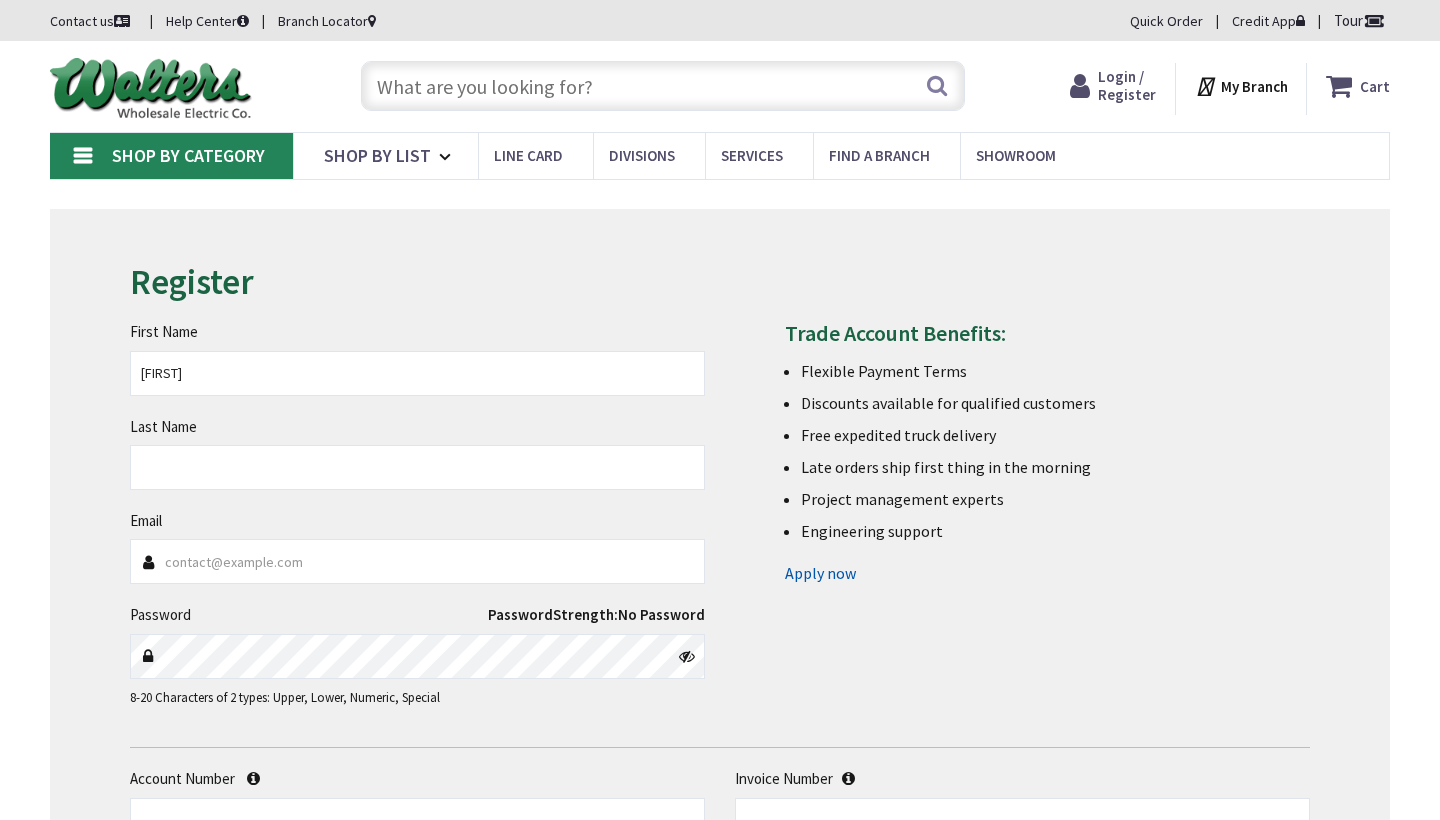 type on "[FIRST]" 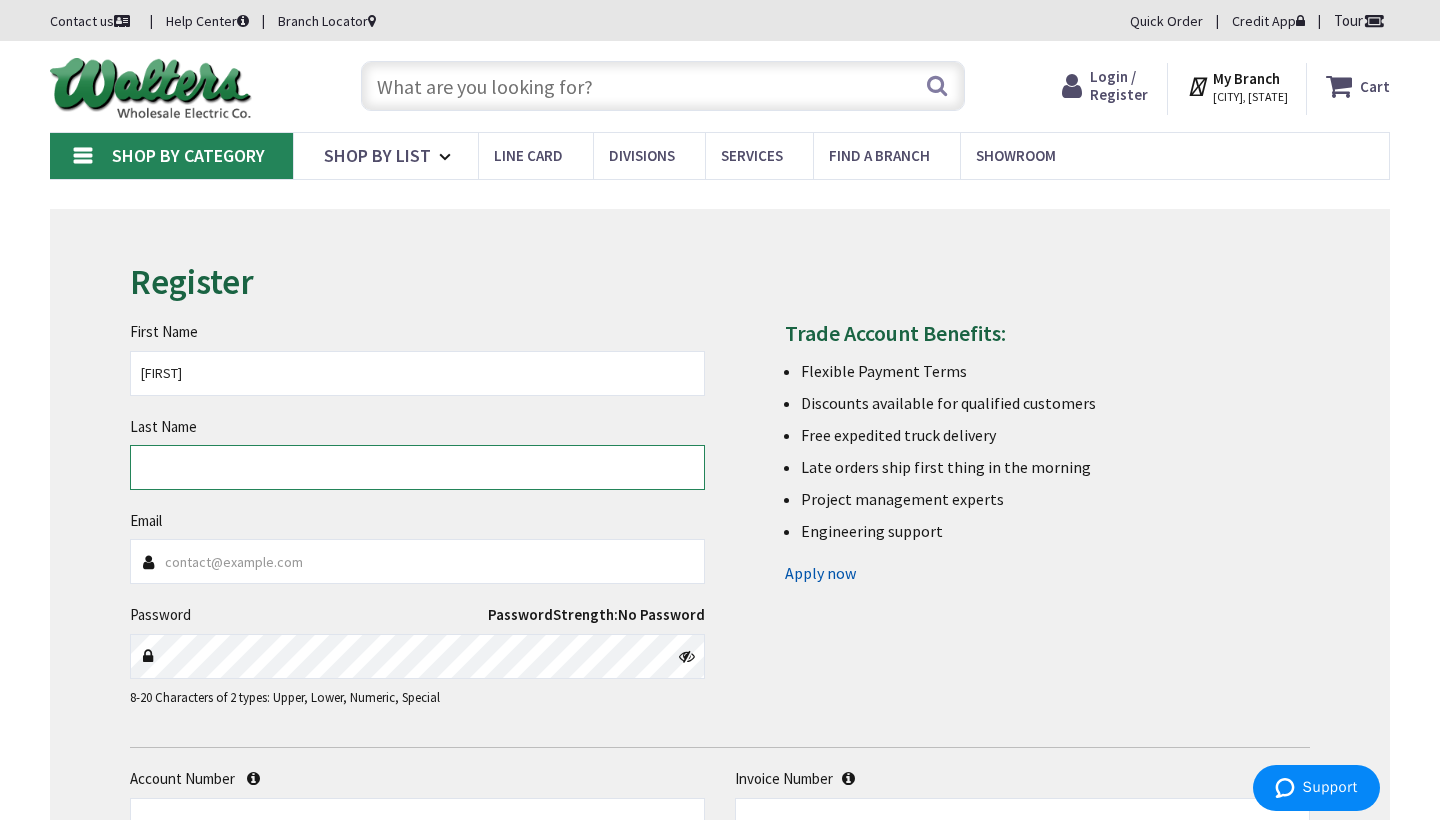 type on "T" 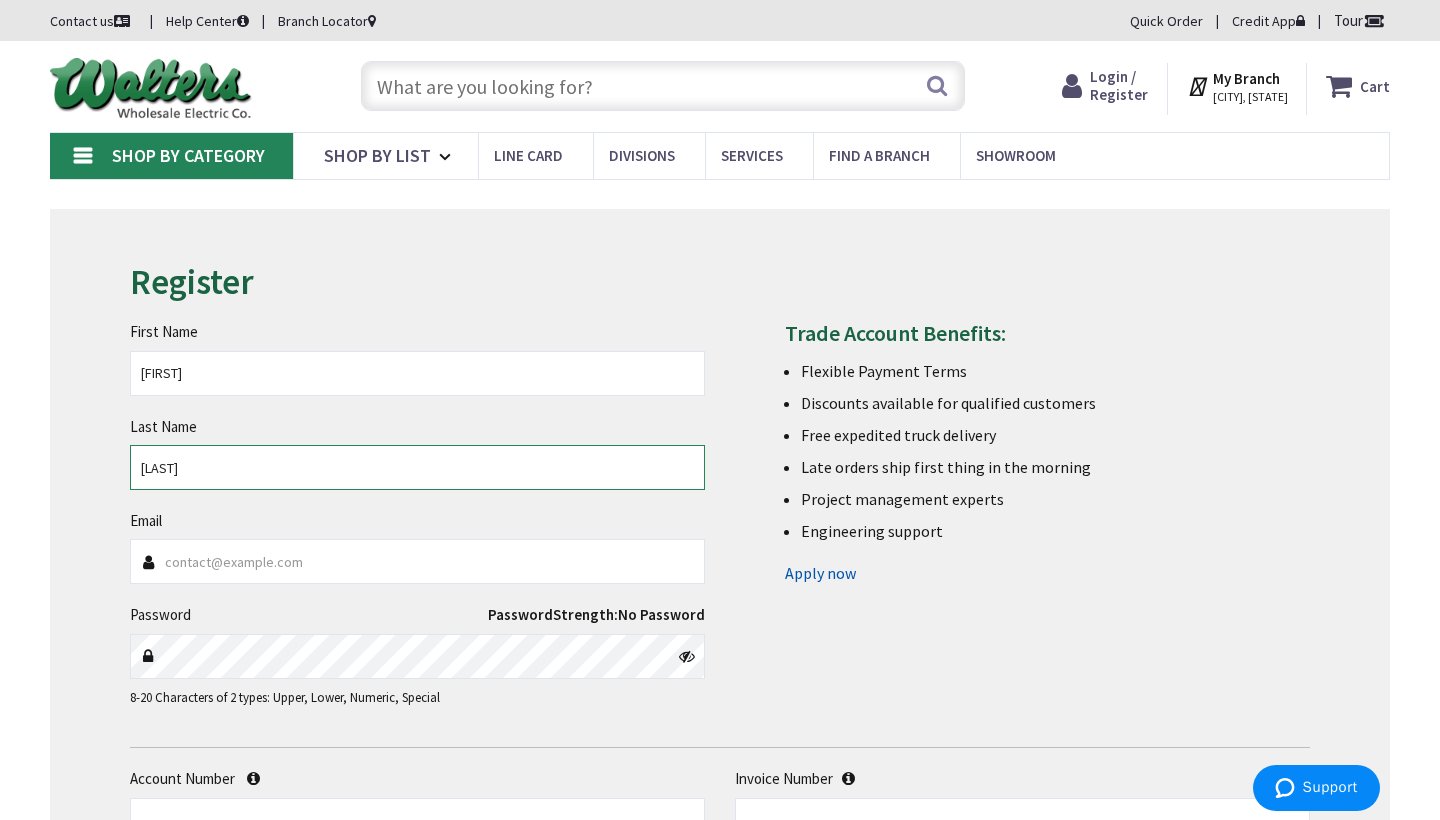 type on "[LAST]" 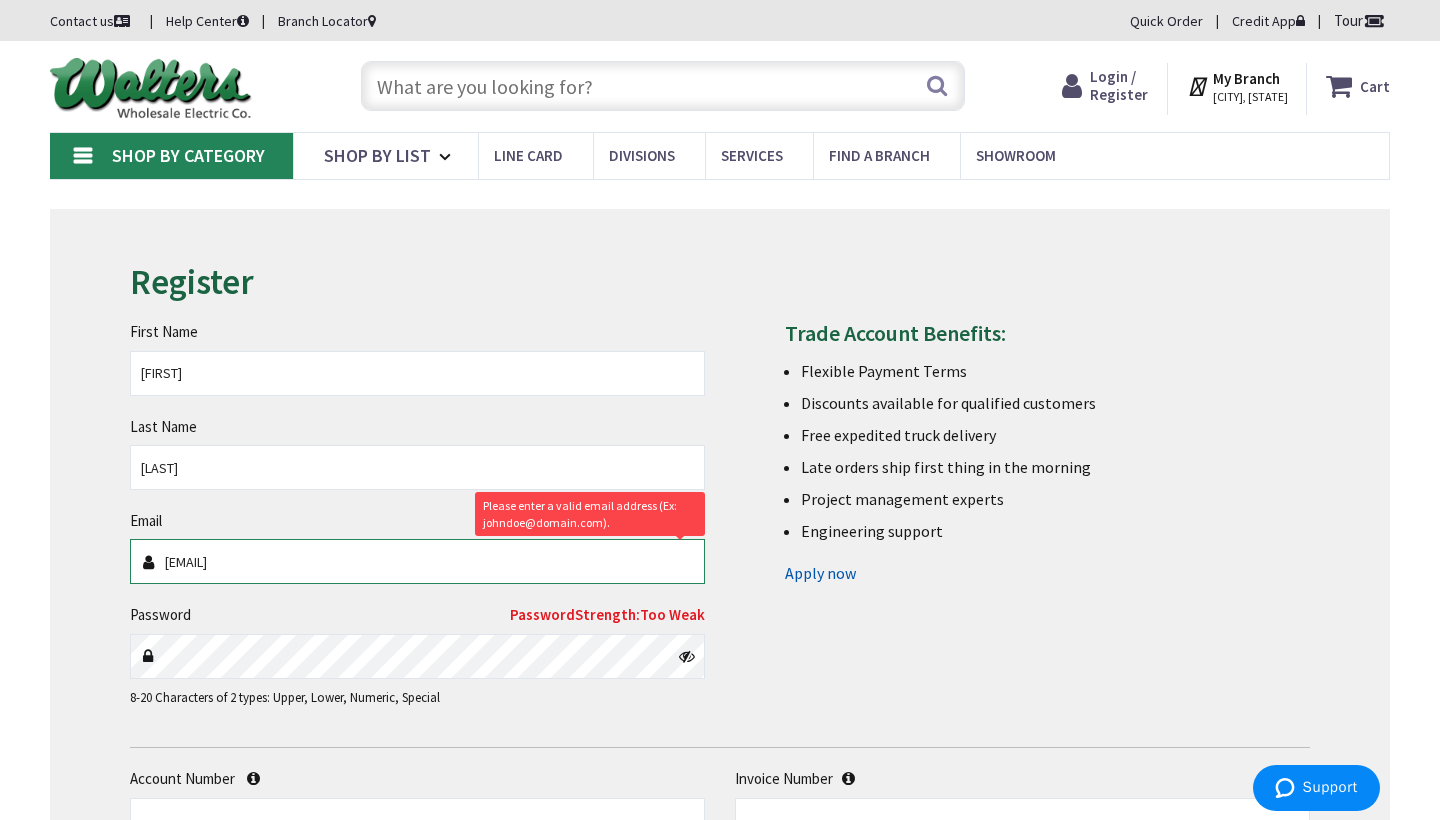 type on "[EMAIL]" 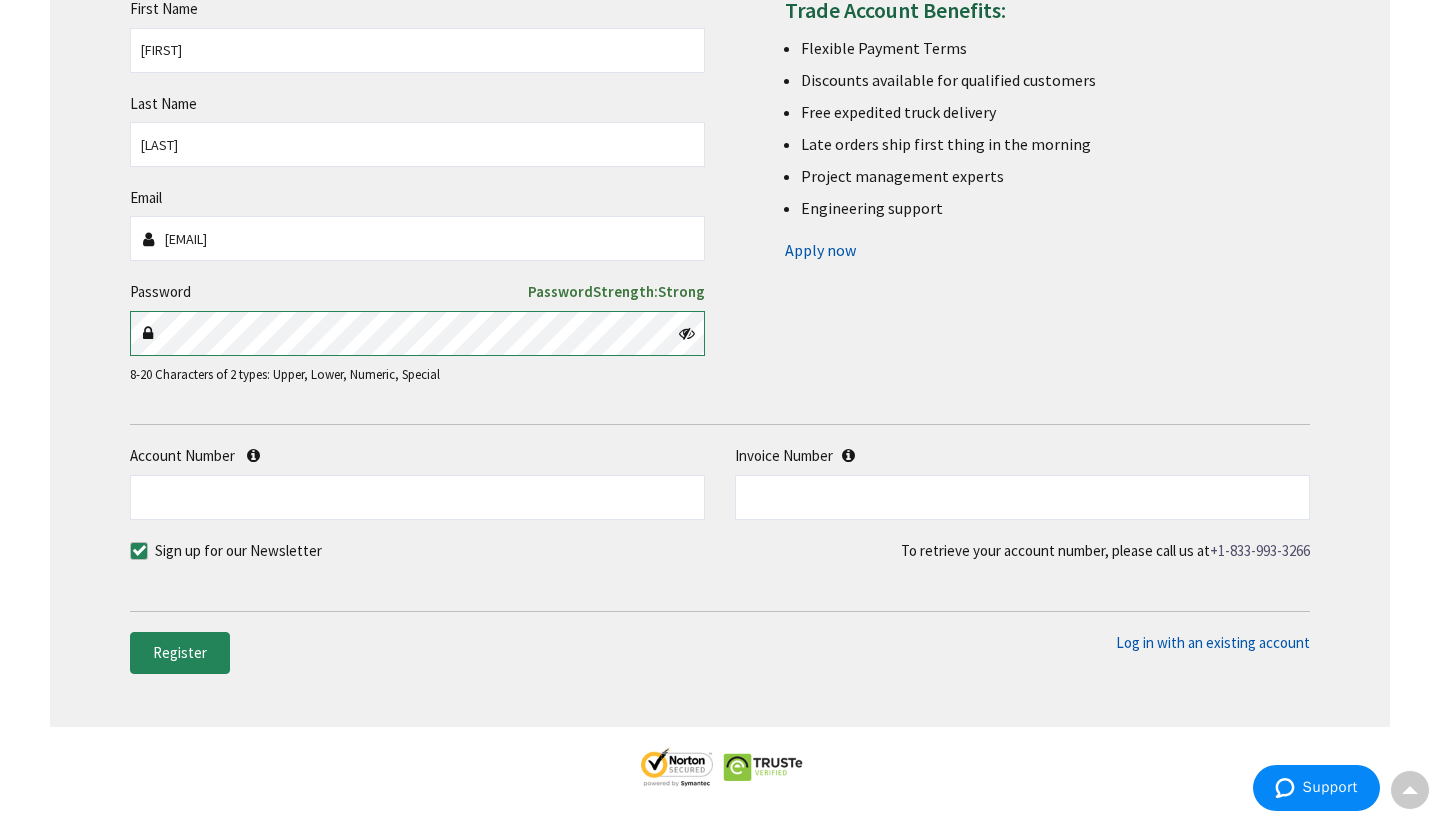 scroll, scrollTop: 325, scrollLeft: 0, axis: vertical 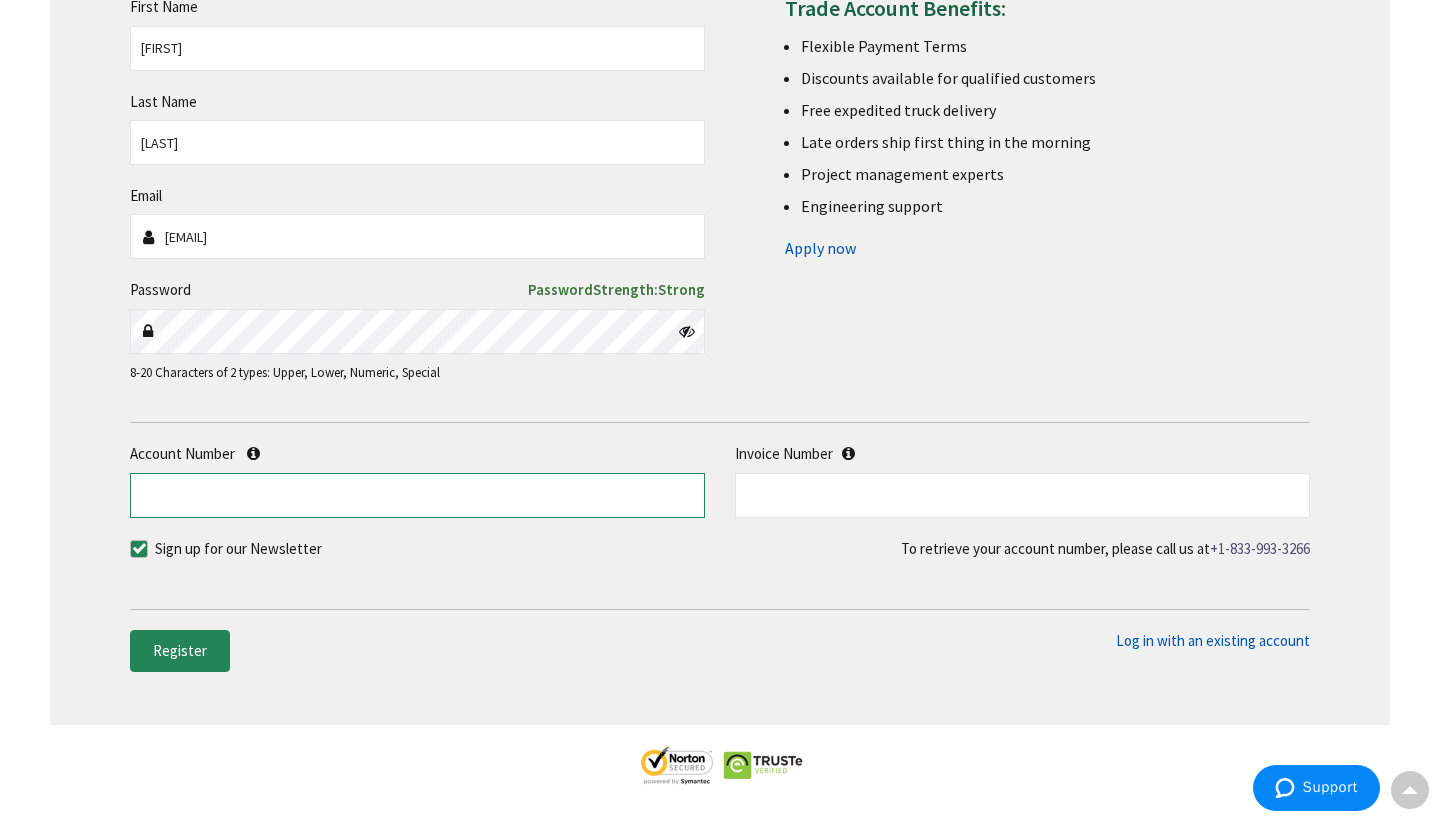 click on "Account Number" at bounding box center [417, 495] 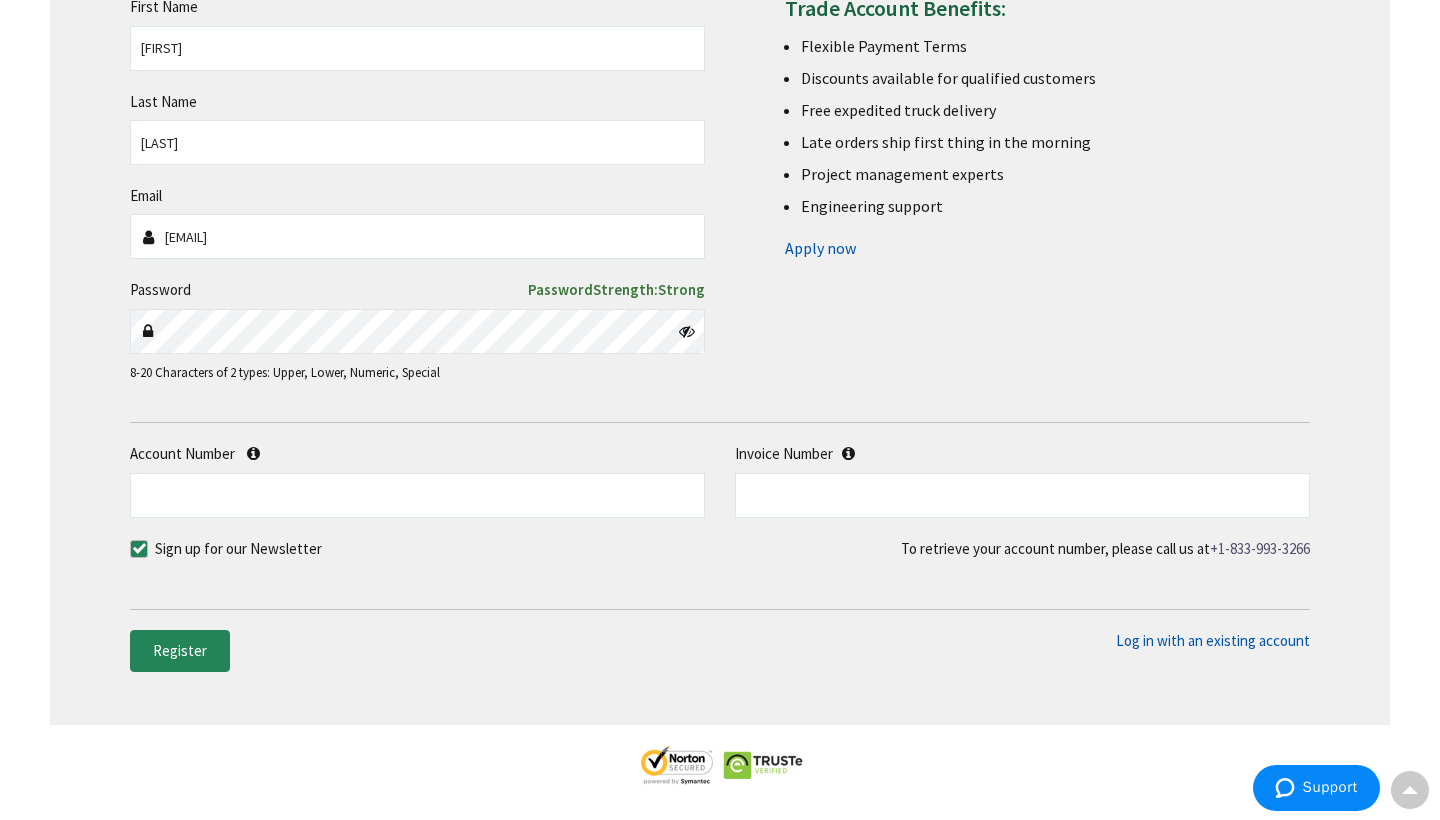 click at bounding box center [139, 549] 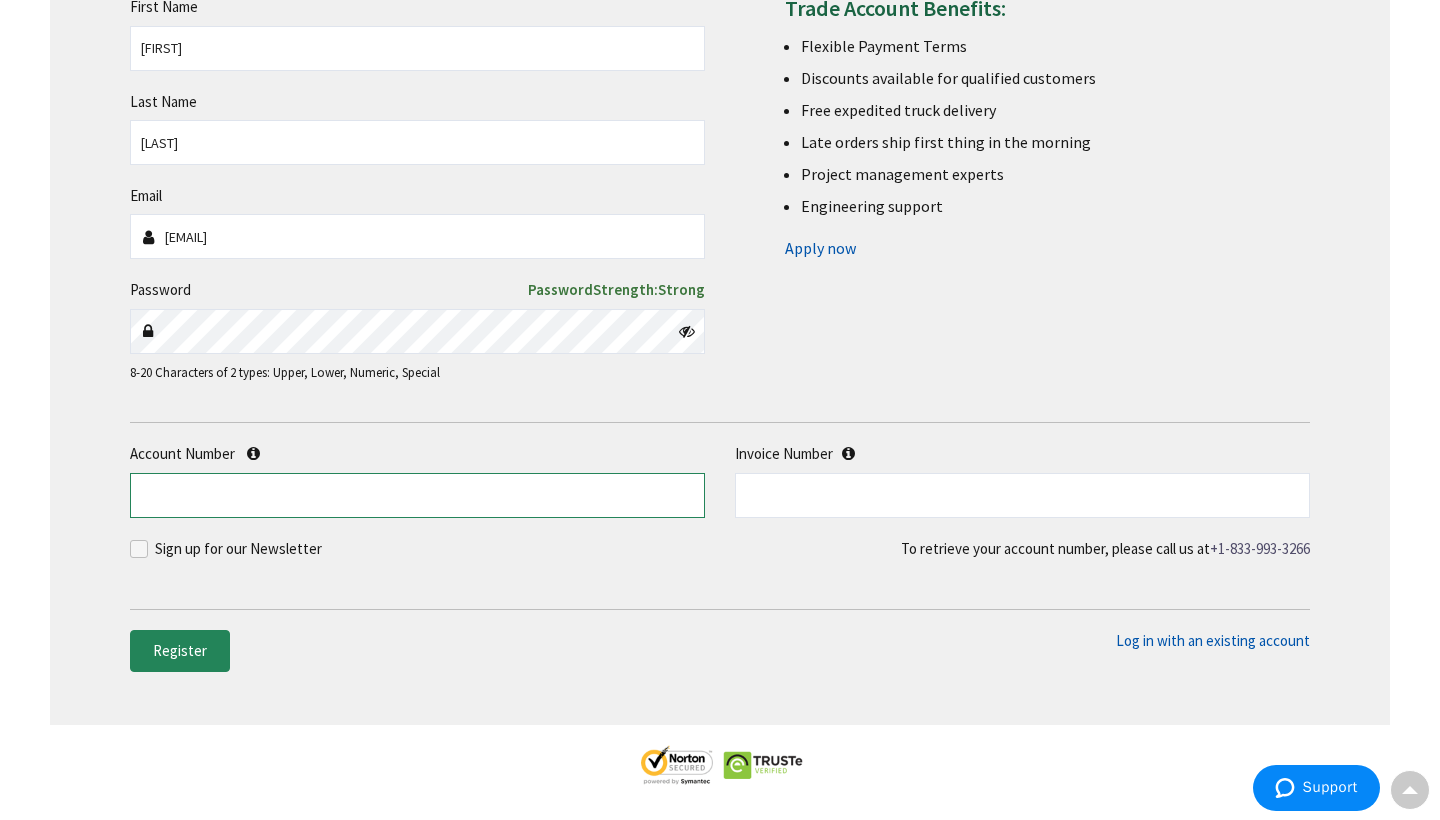 click on "Account Number" at bounding box center [417, 495] 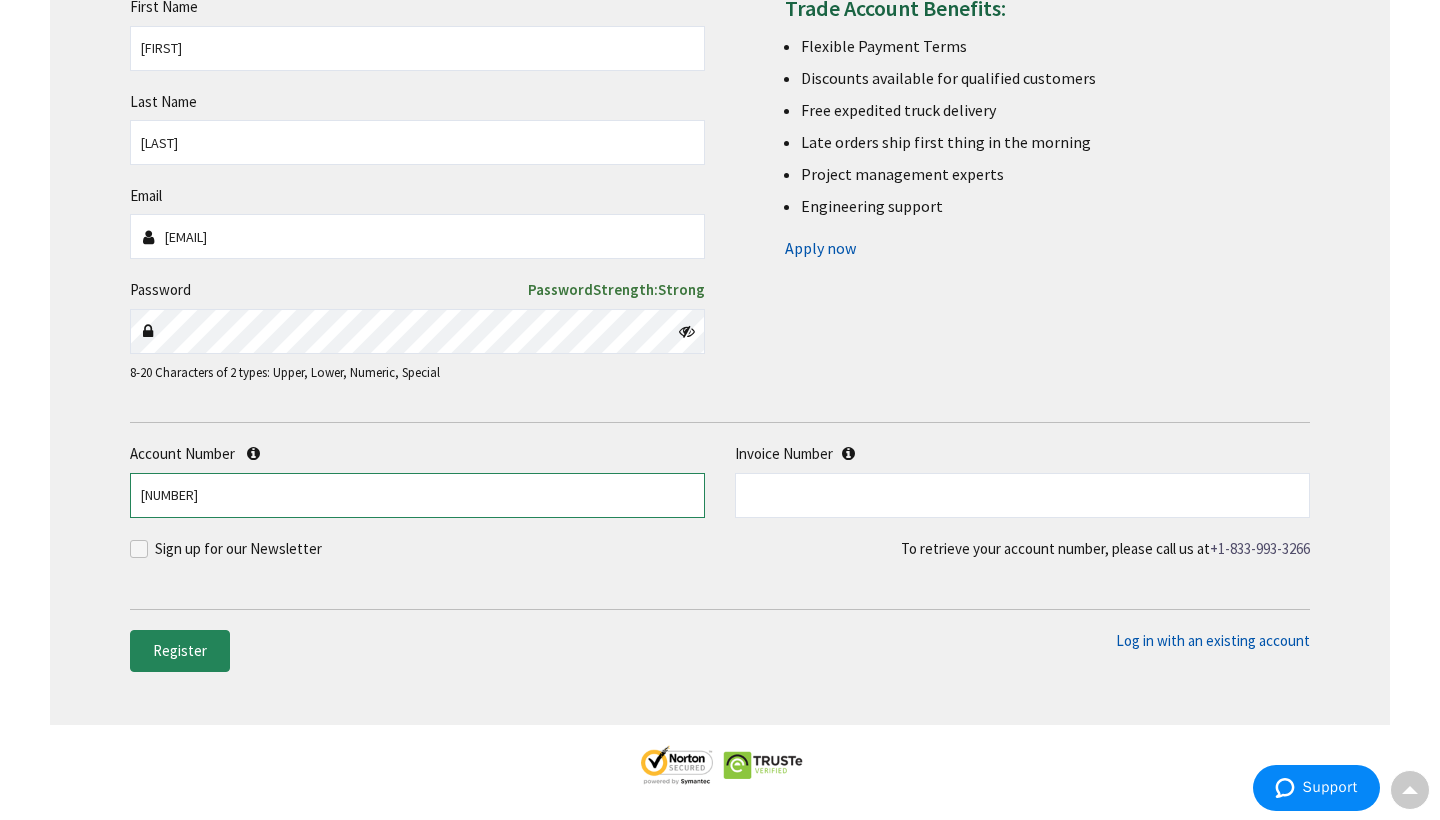 type on "391261" 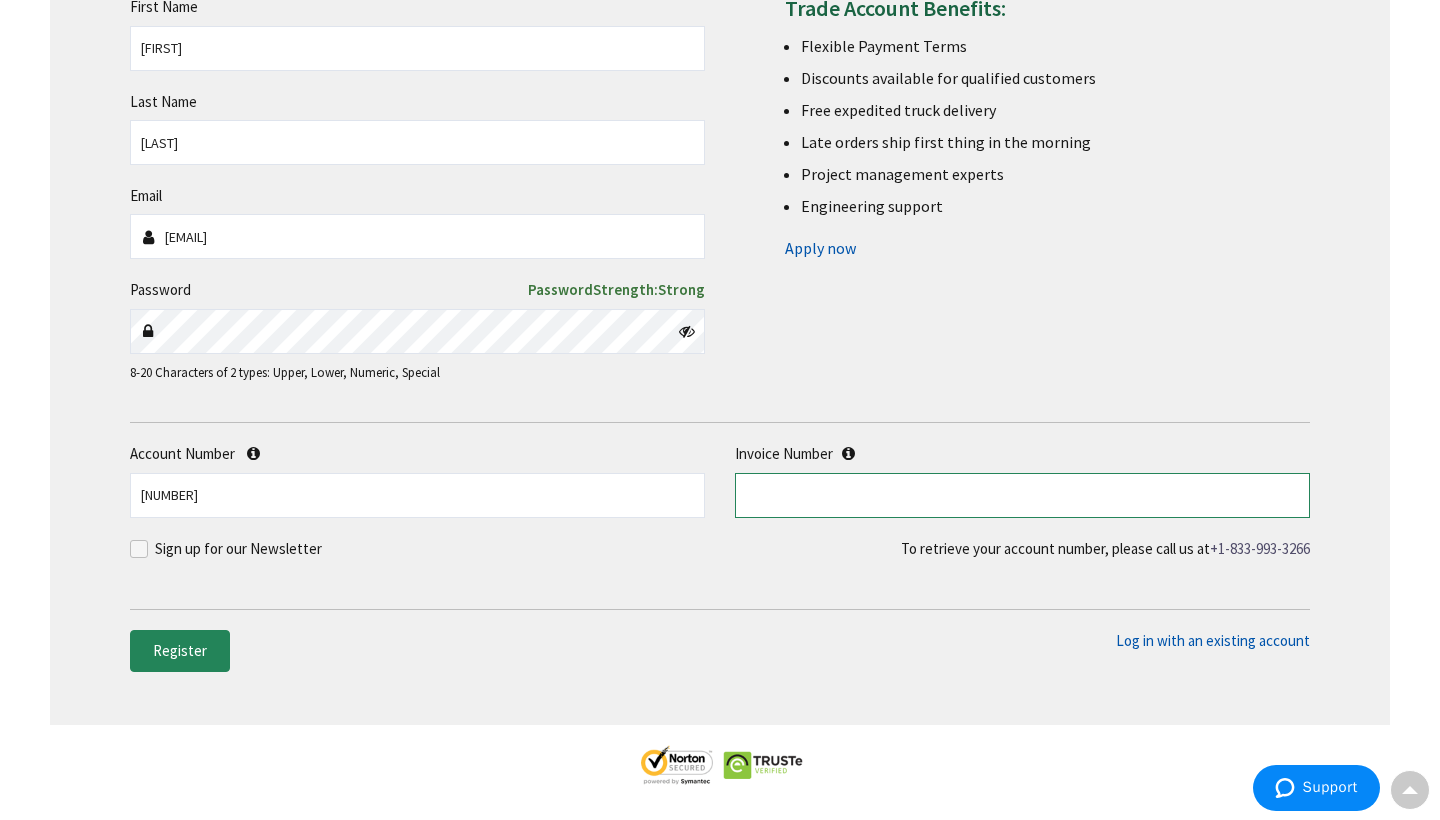 paste on "S127637932.001" 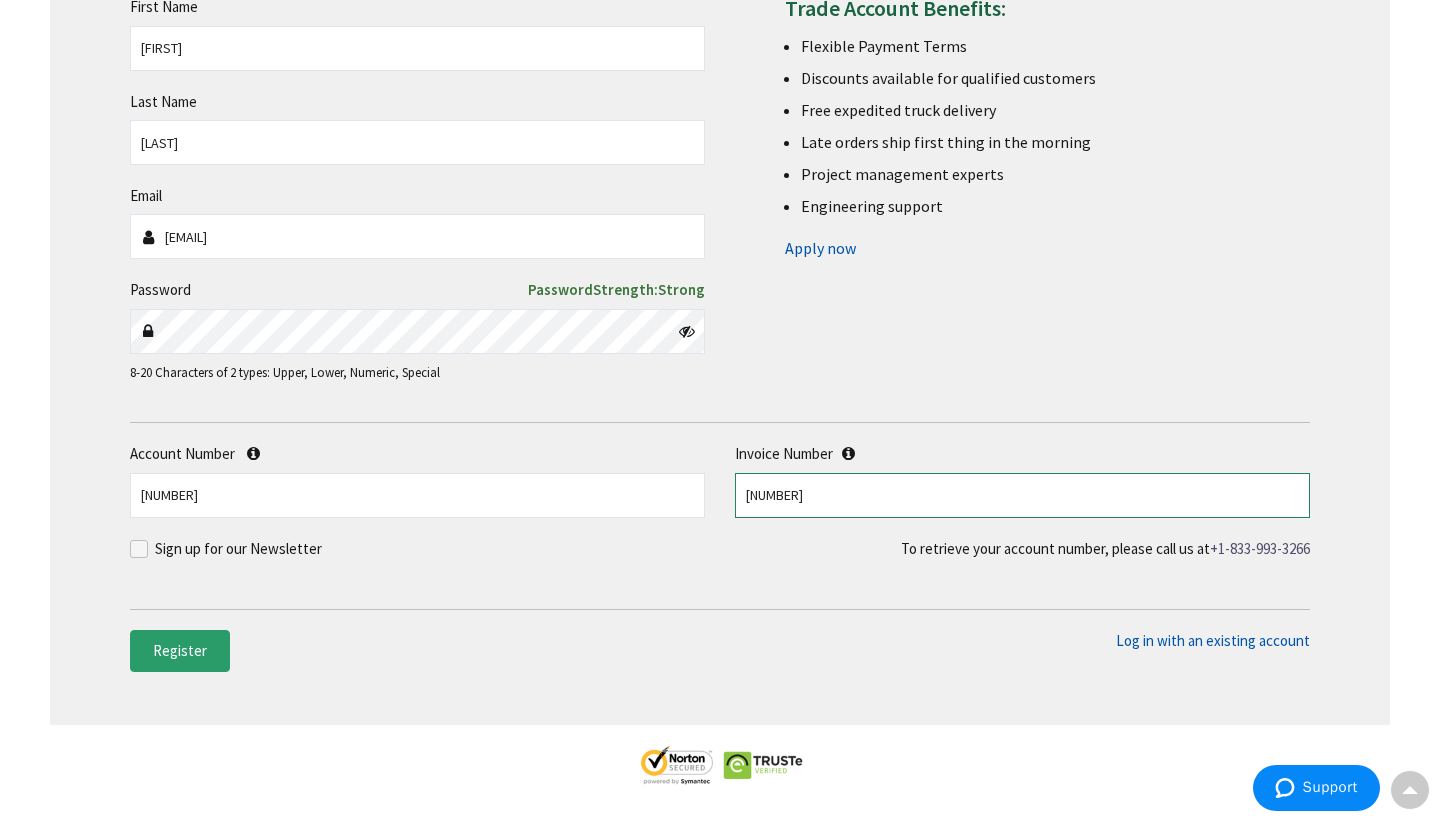 type on "S127637932.001" 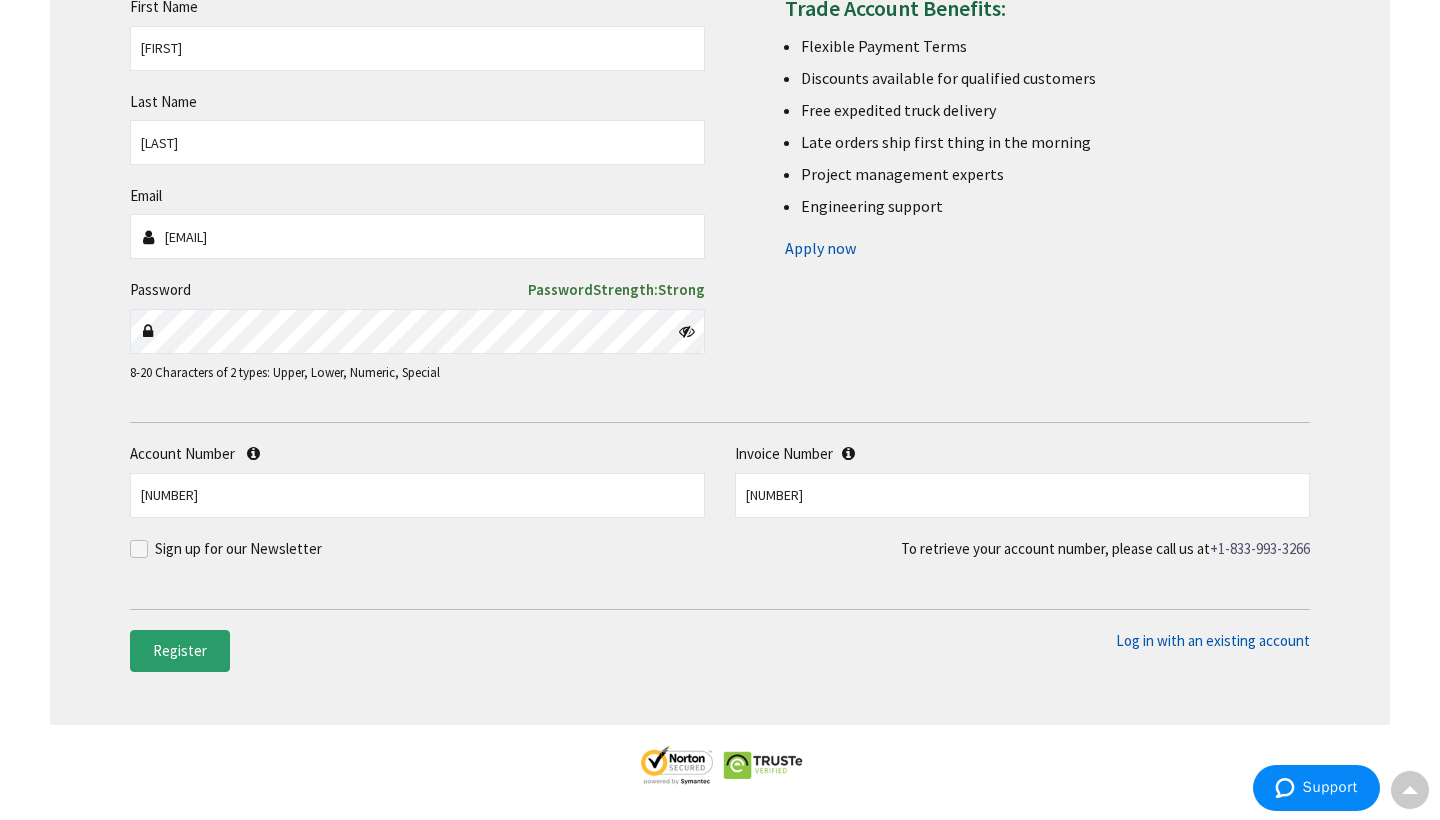 click on "Register" at bounding box center (180, 651) 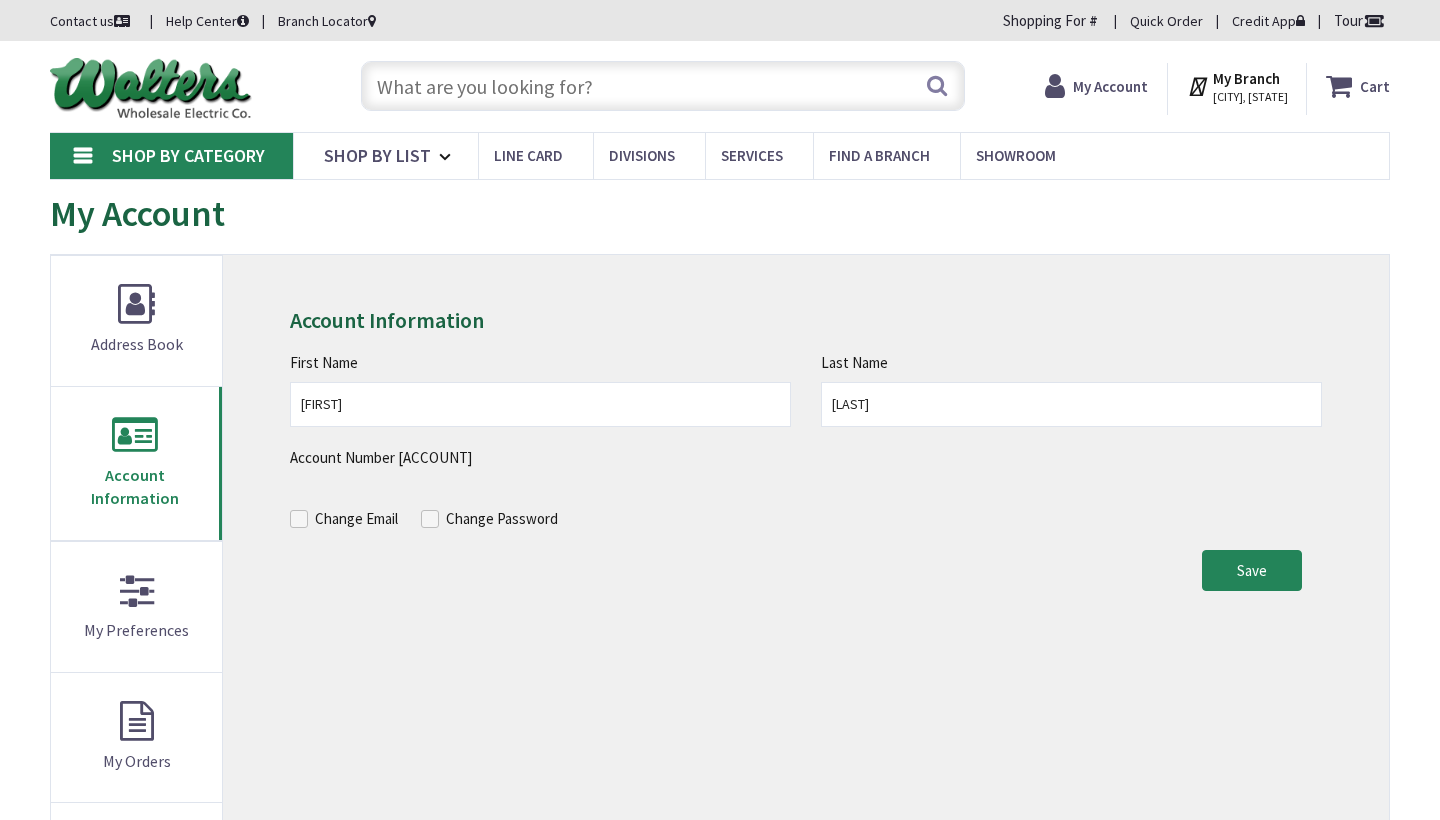 scroll, scrollTop: 0, scrollLeft: 0, axis: both 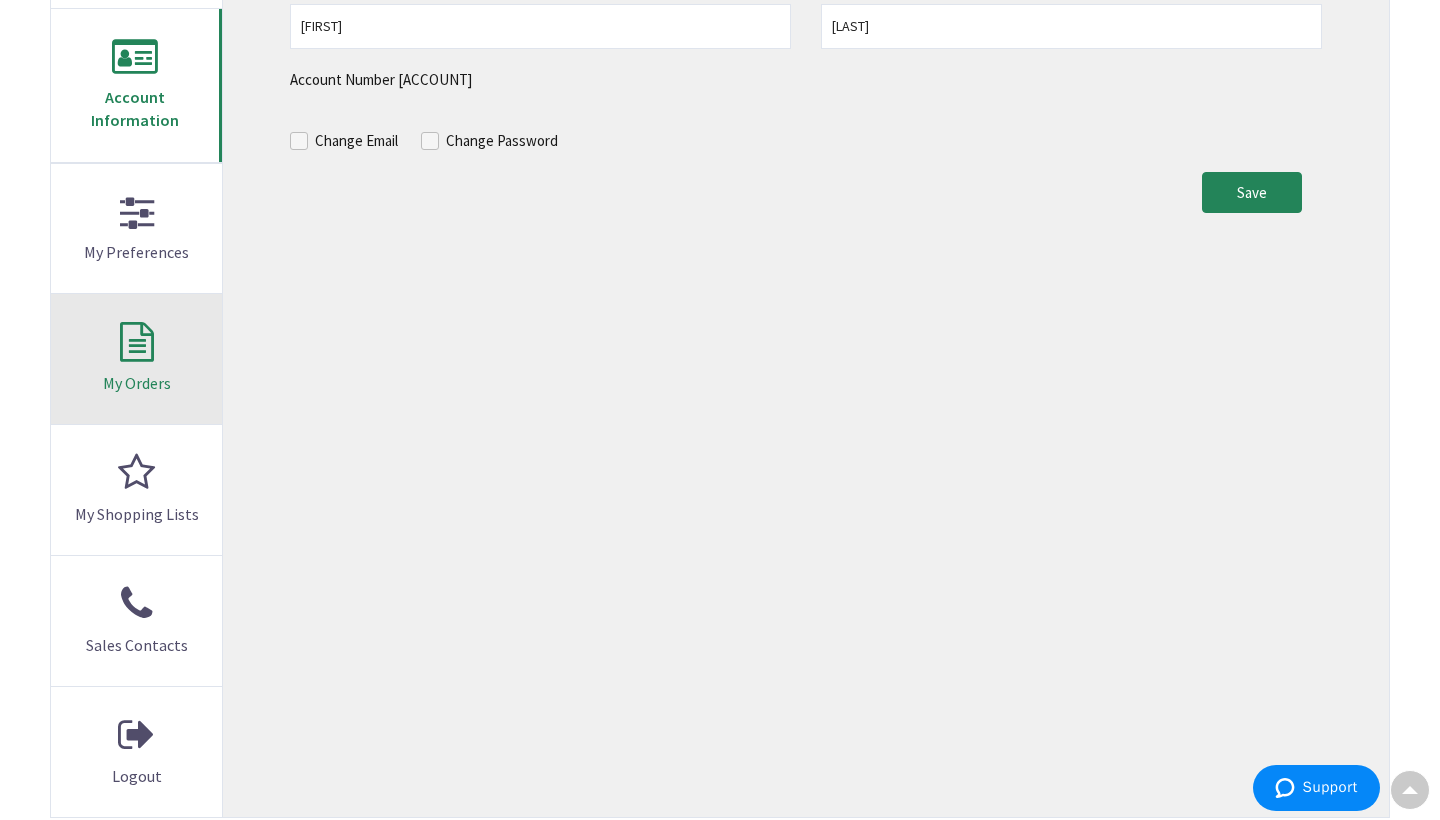 click on "My Orders" at bounding box center (136, 359) 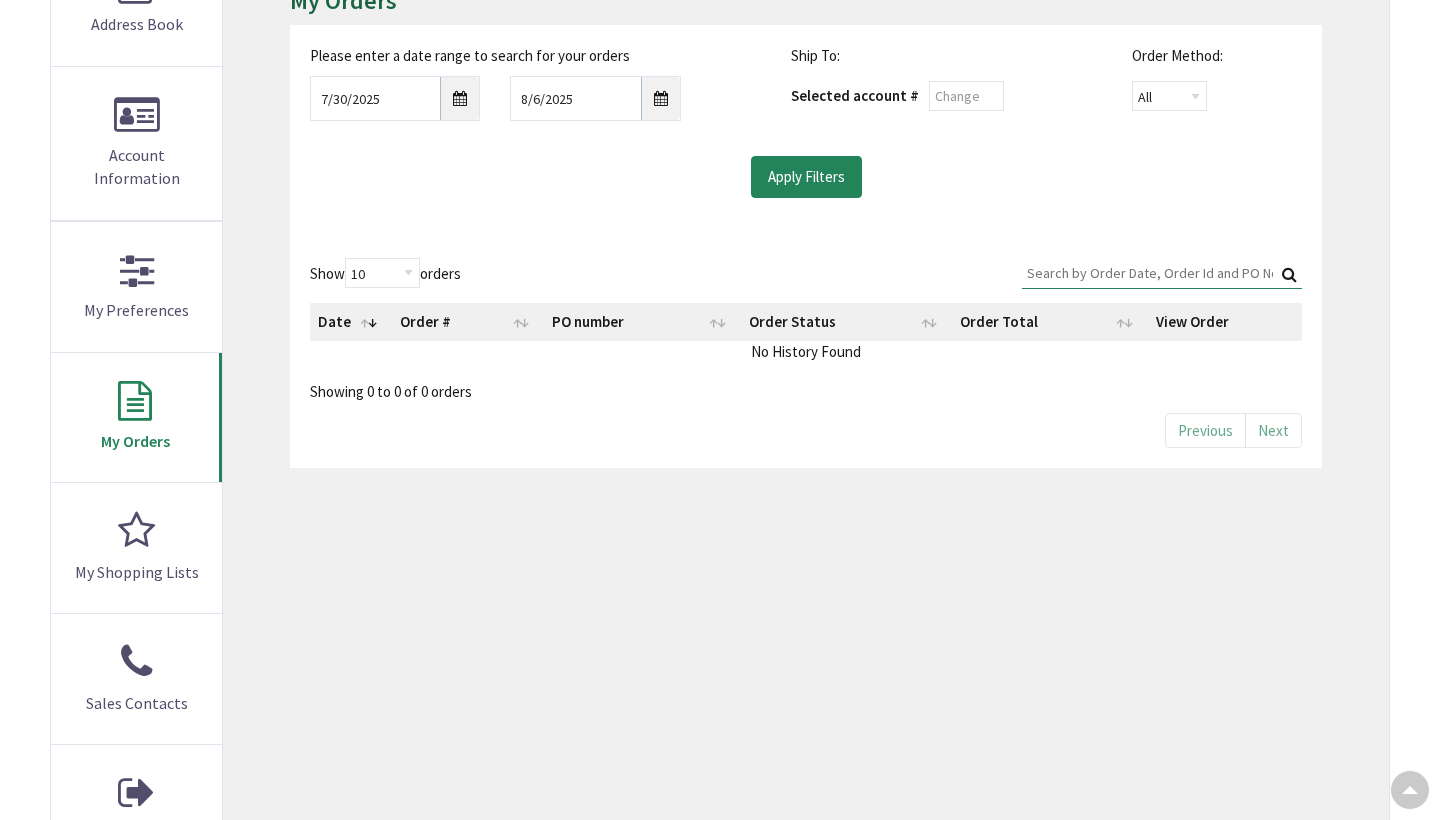 scroll, scrollTop: 320, scrollLeft: 0, axis: vertical 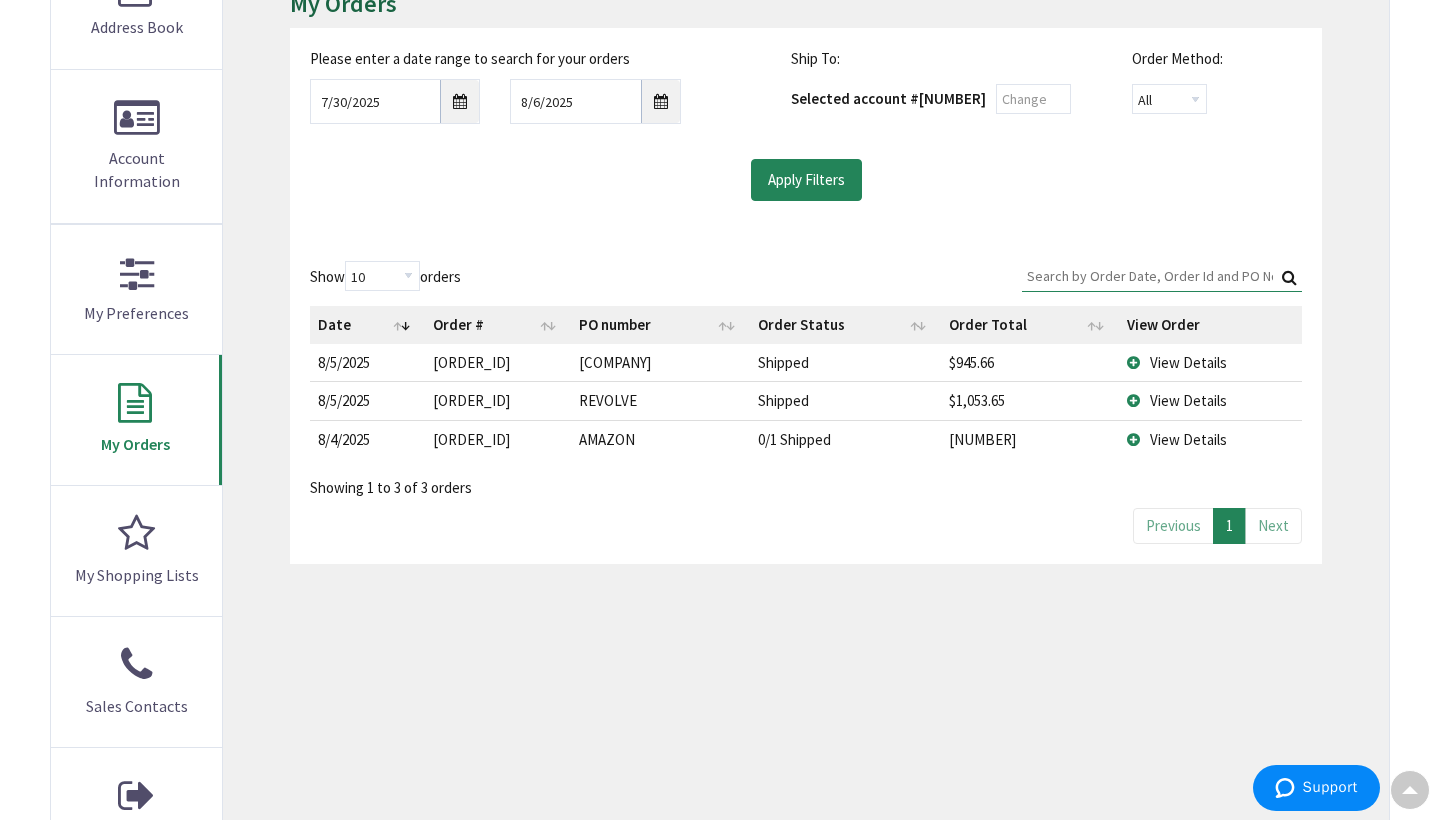 click on "View Details" at bounding box center [1210, 362] 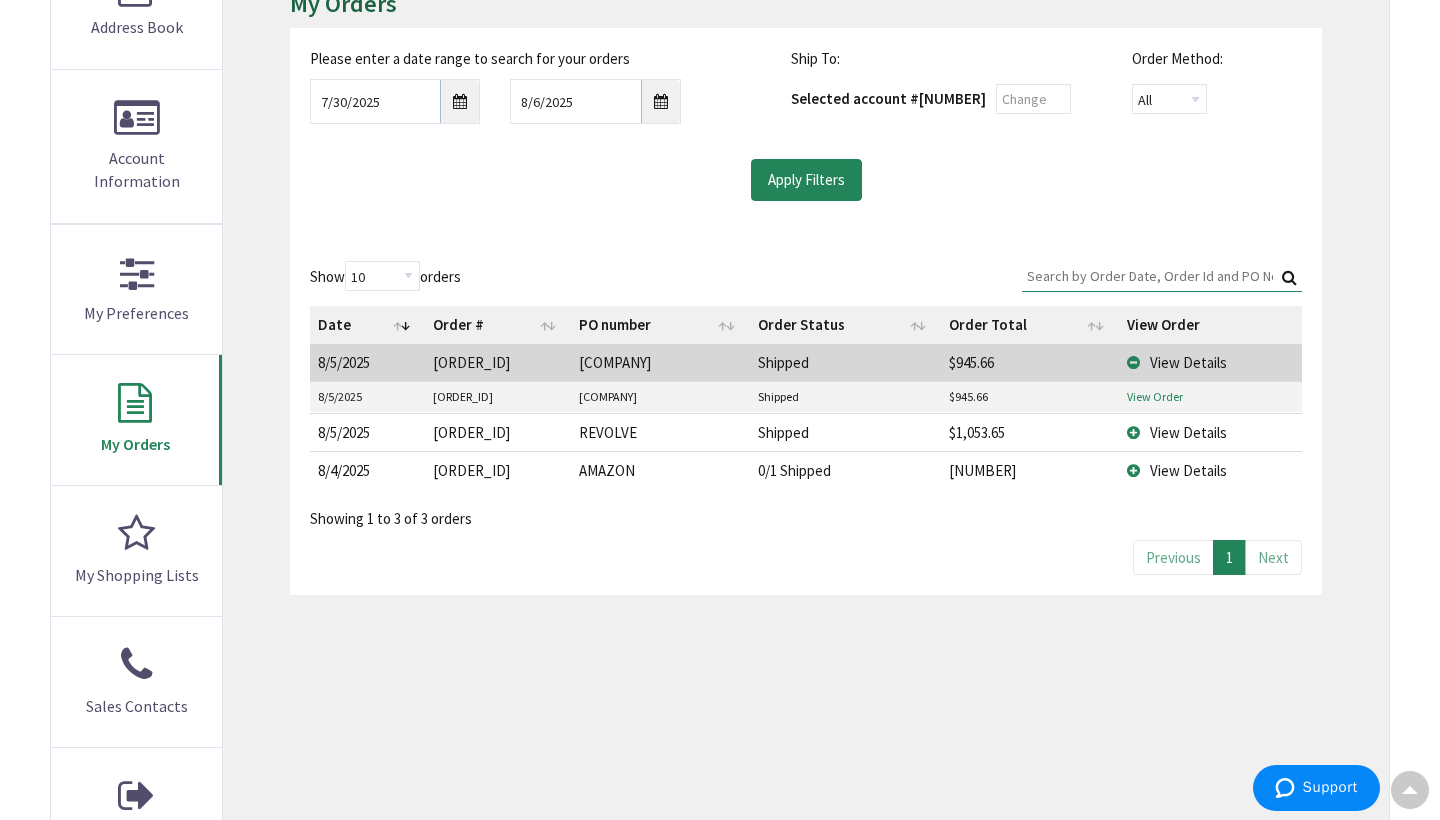 click on "View Order" at bounding box center [1155, 396] 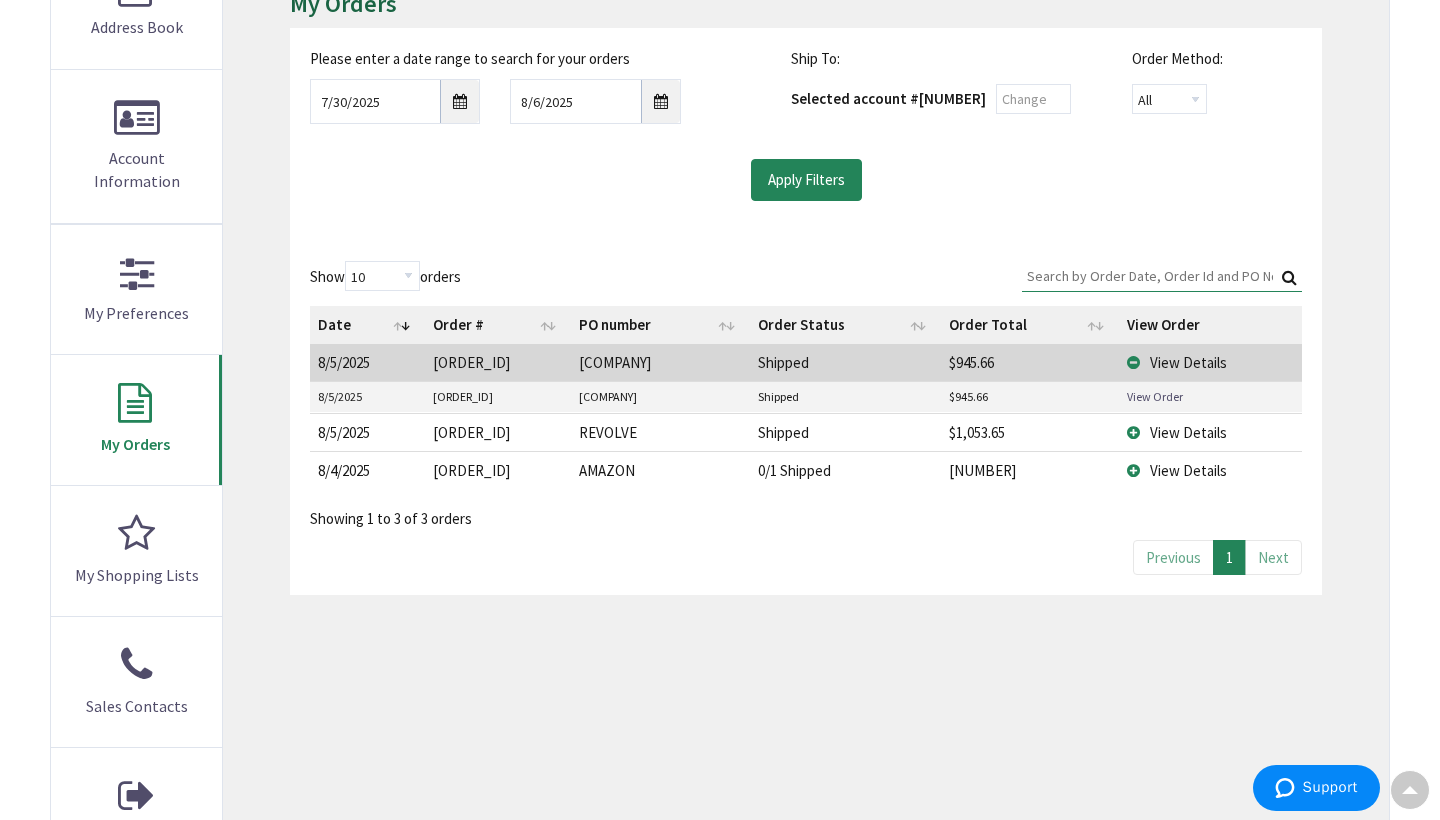 click on "View Details" at bounding box center (1210, 362) 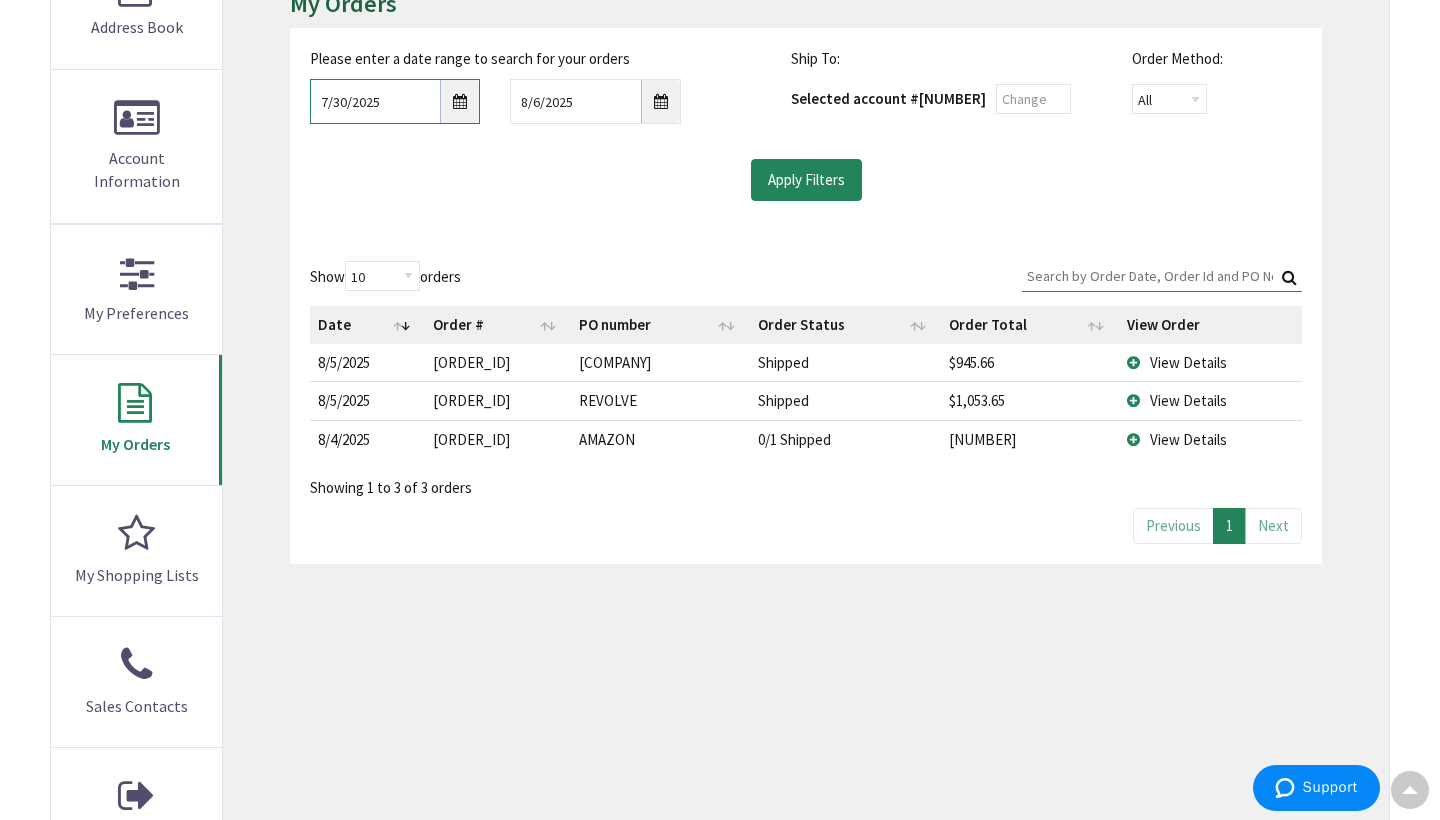 click on "7/30/2025" at bounding box center (395, 101) 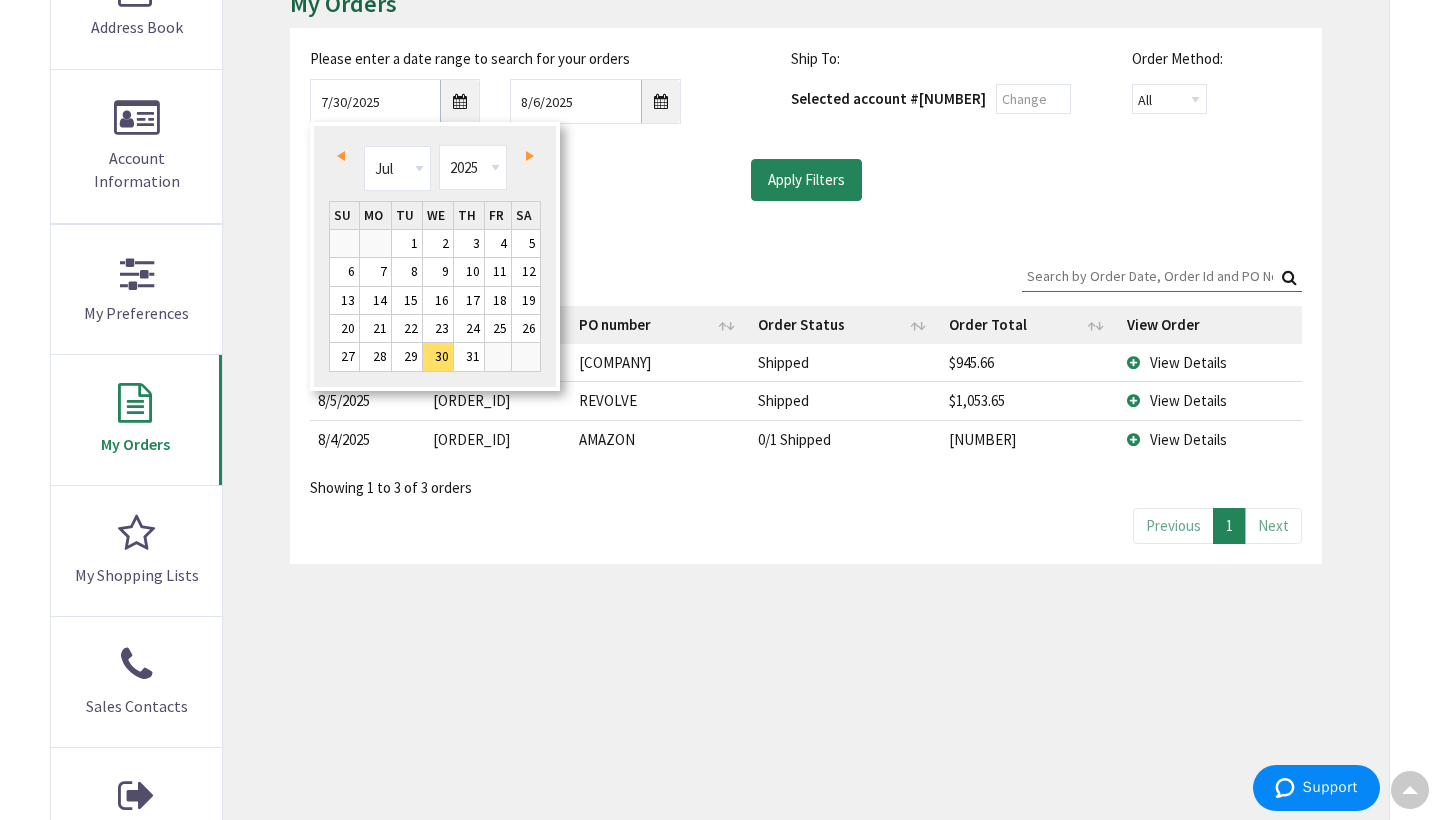 click on "Prev" at bounding box center (344, 156) 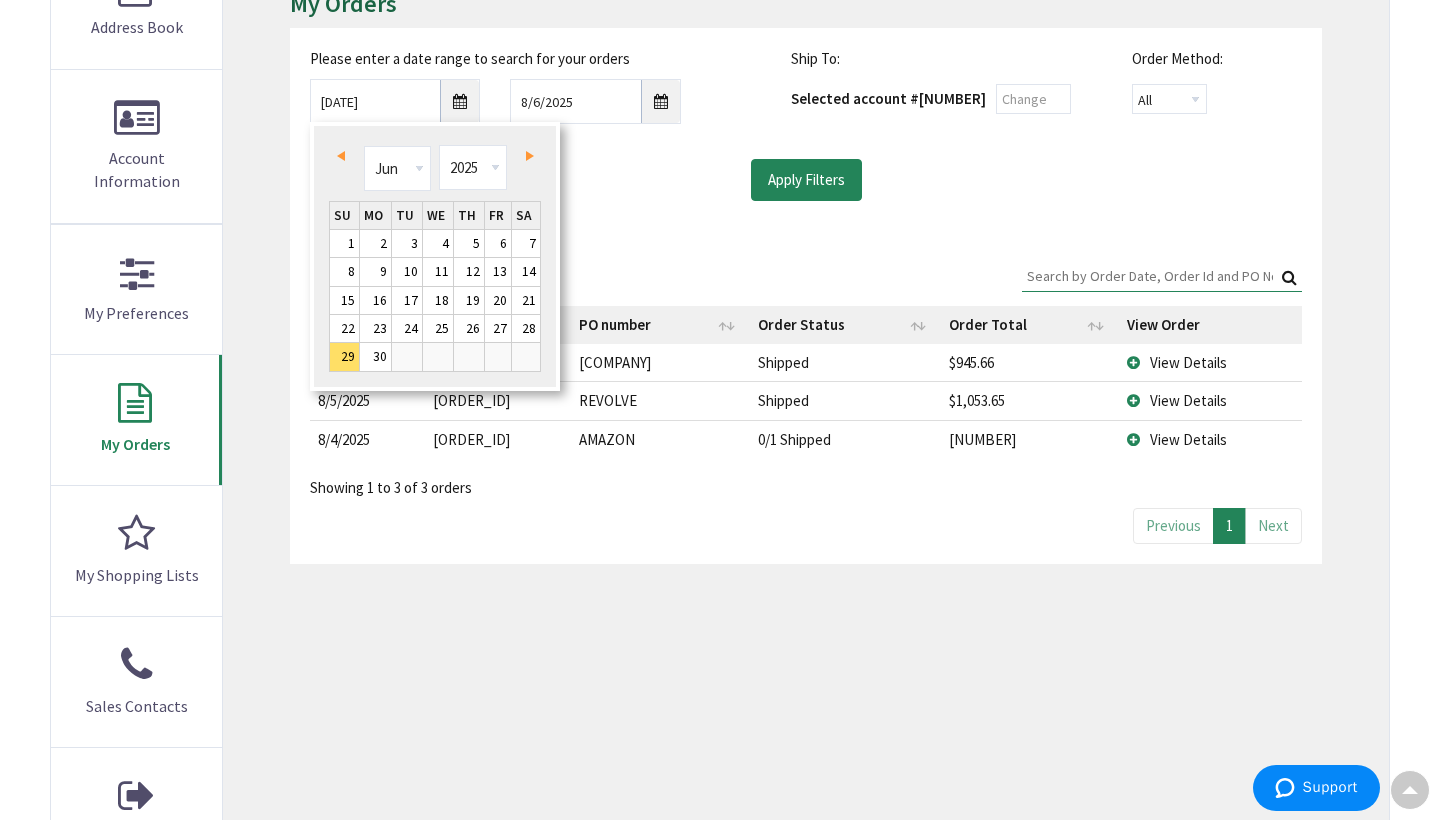 click on "Next" at bounding box center (530, 156) 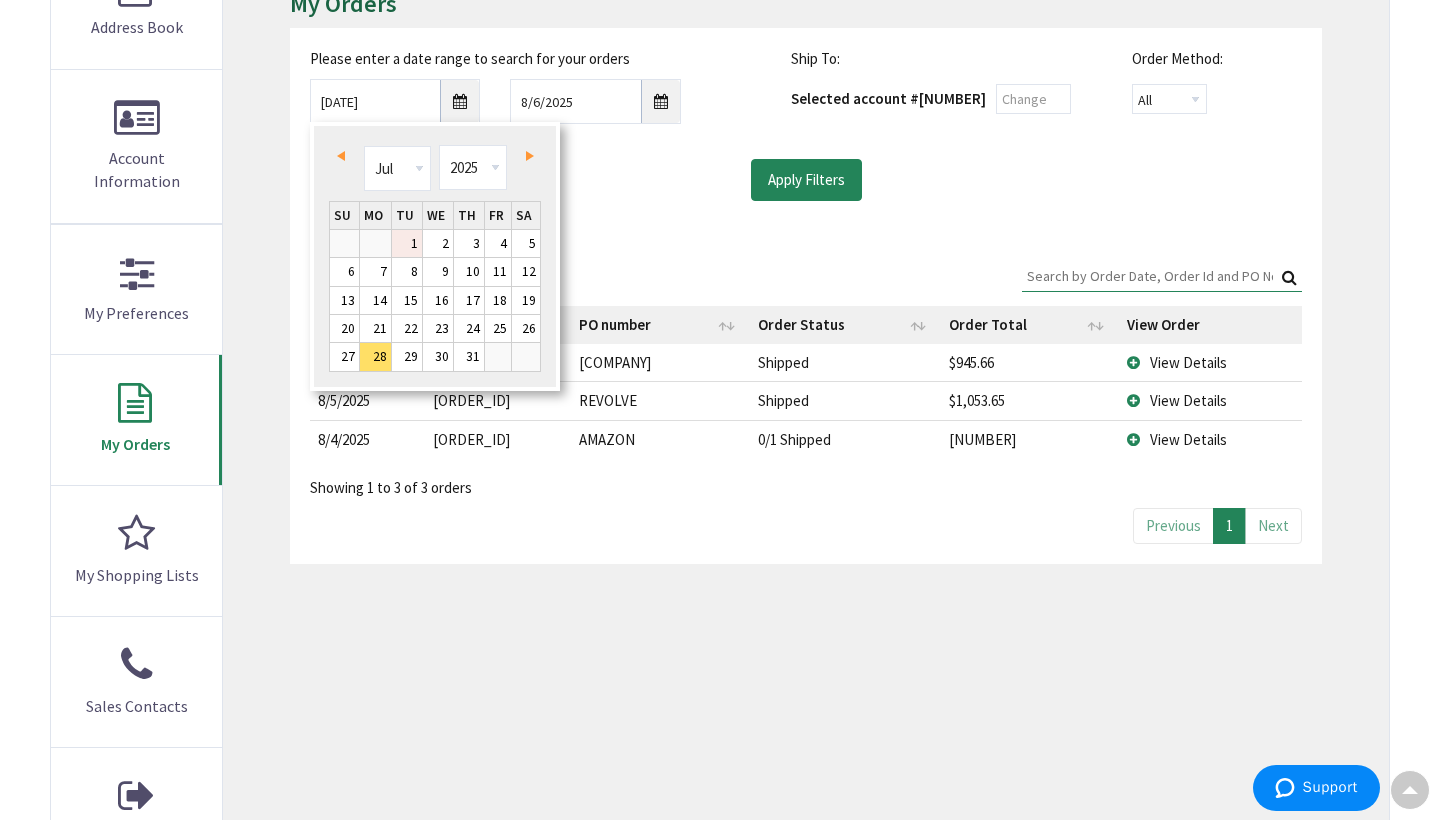 click on "1" at bounding box center [407, 243] 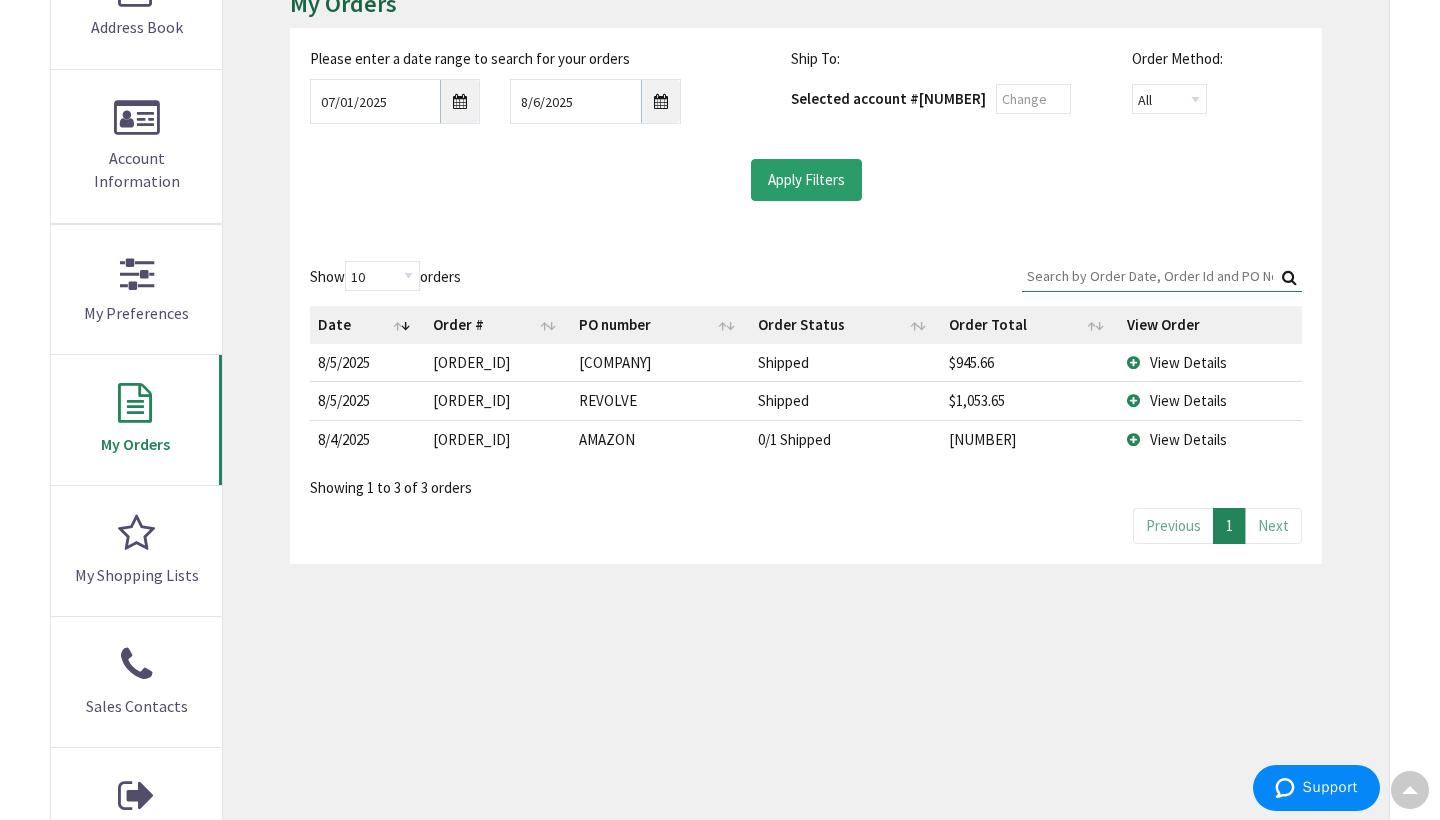 click on "Apply Filters" at bounding box center [806, 180] 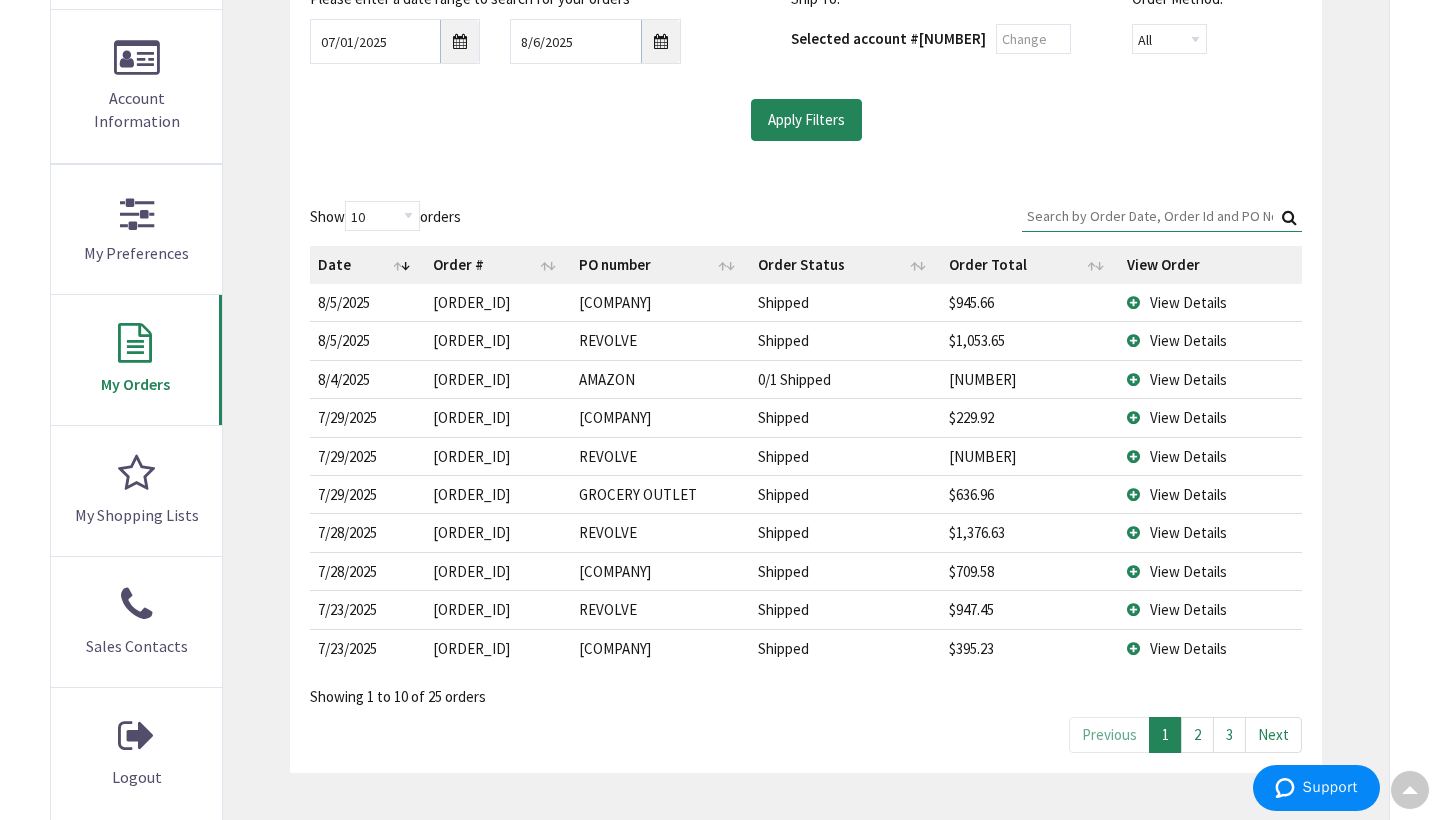 scroll, scrollTop: 381, scrollLeft: 0, axis: vertical 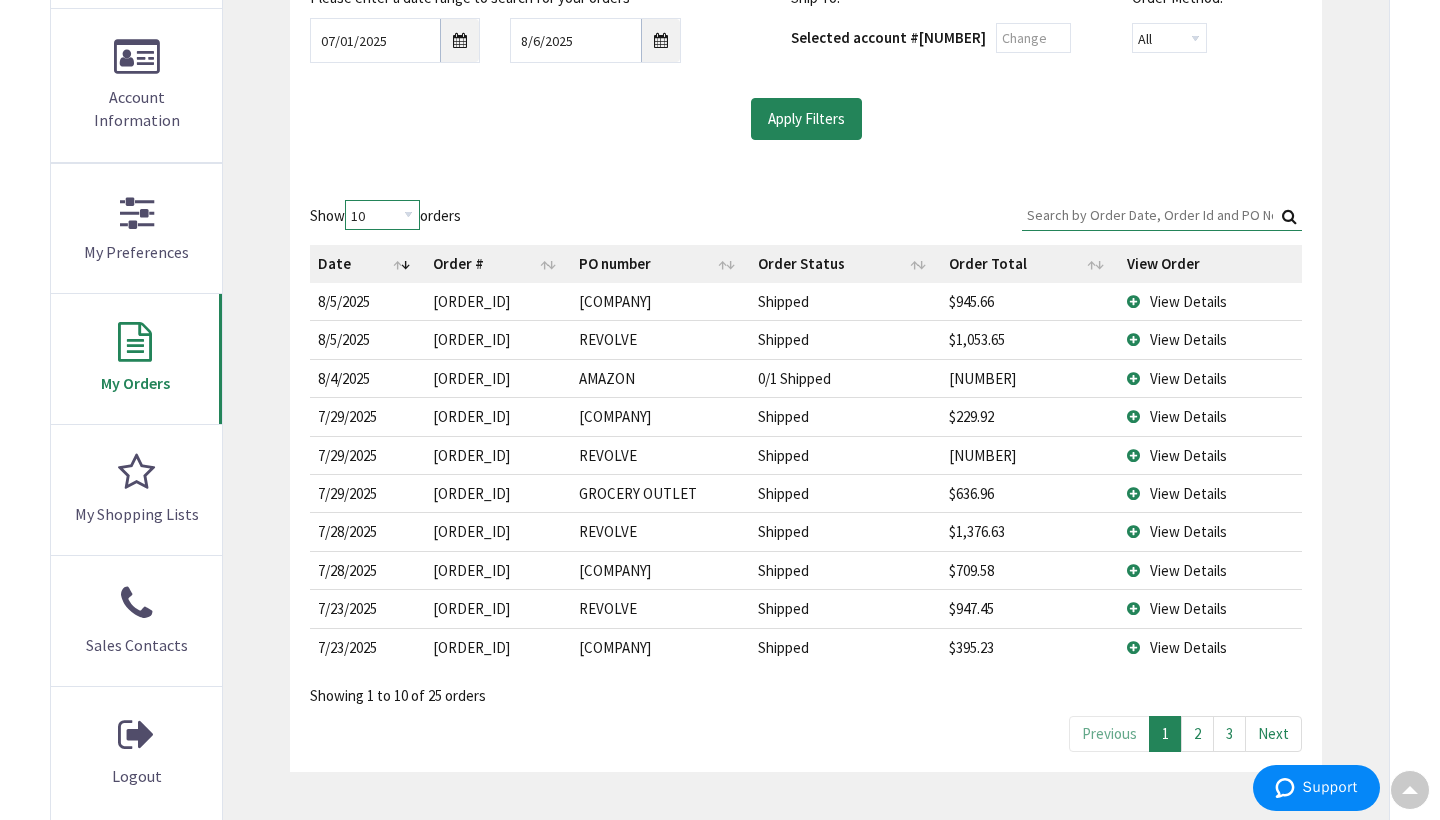 select on "100" 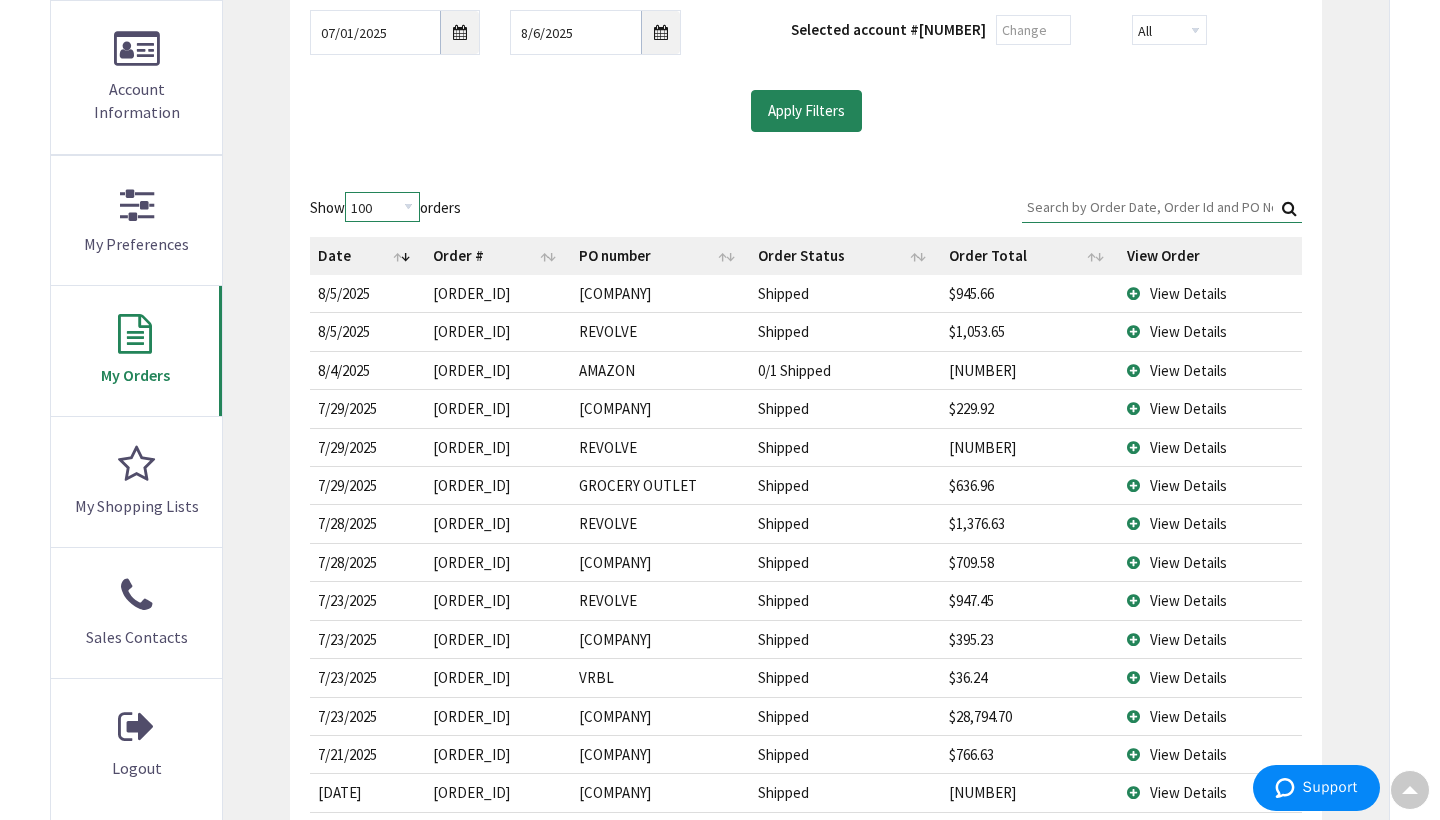 scroll, scrollTop: 388, scrollLeft: 0, axis: vertical 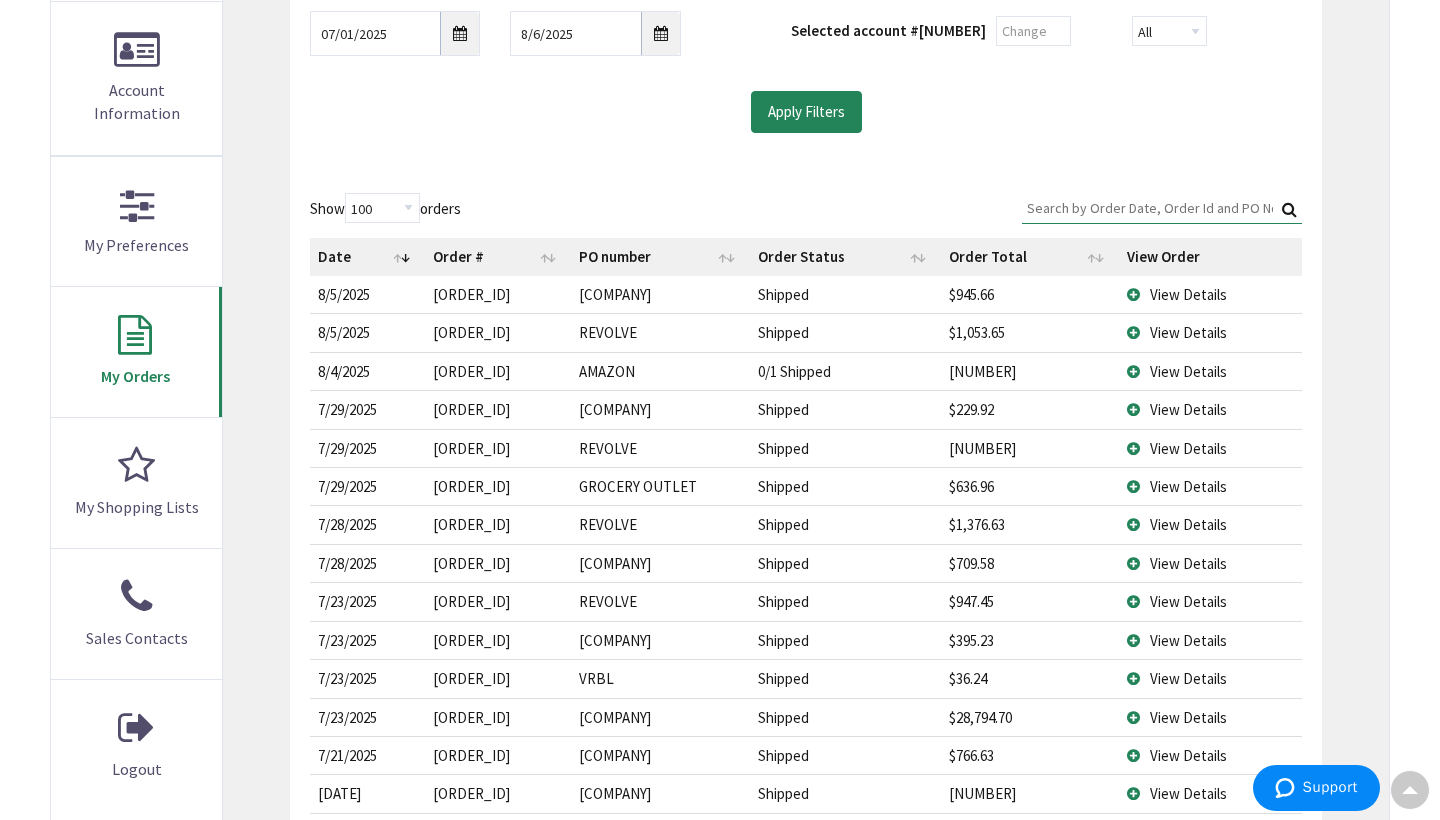 click on "Search:" at bounding box center (1162, 208) 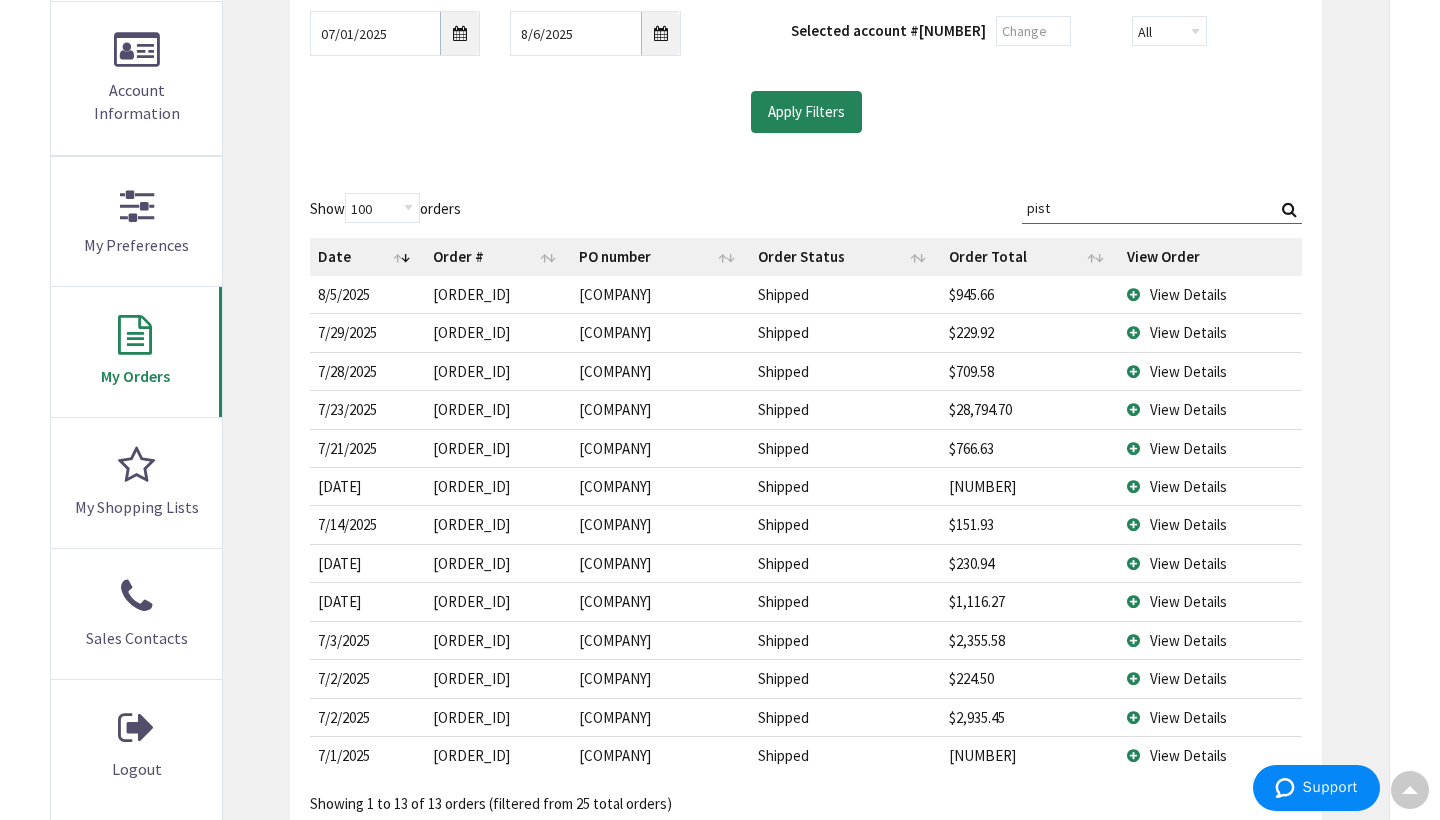 type on "pist" 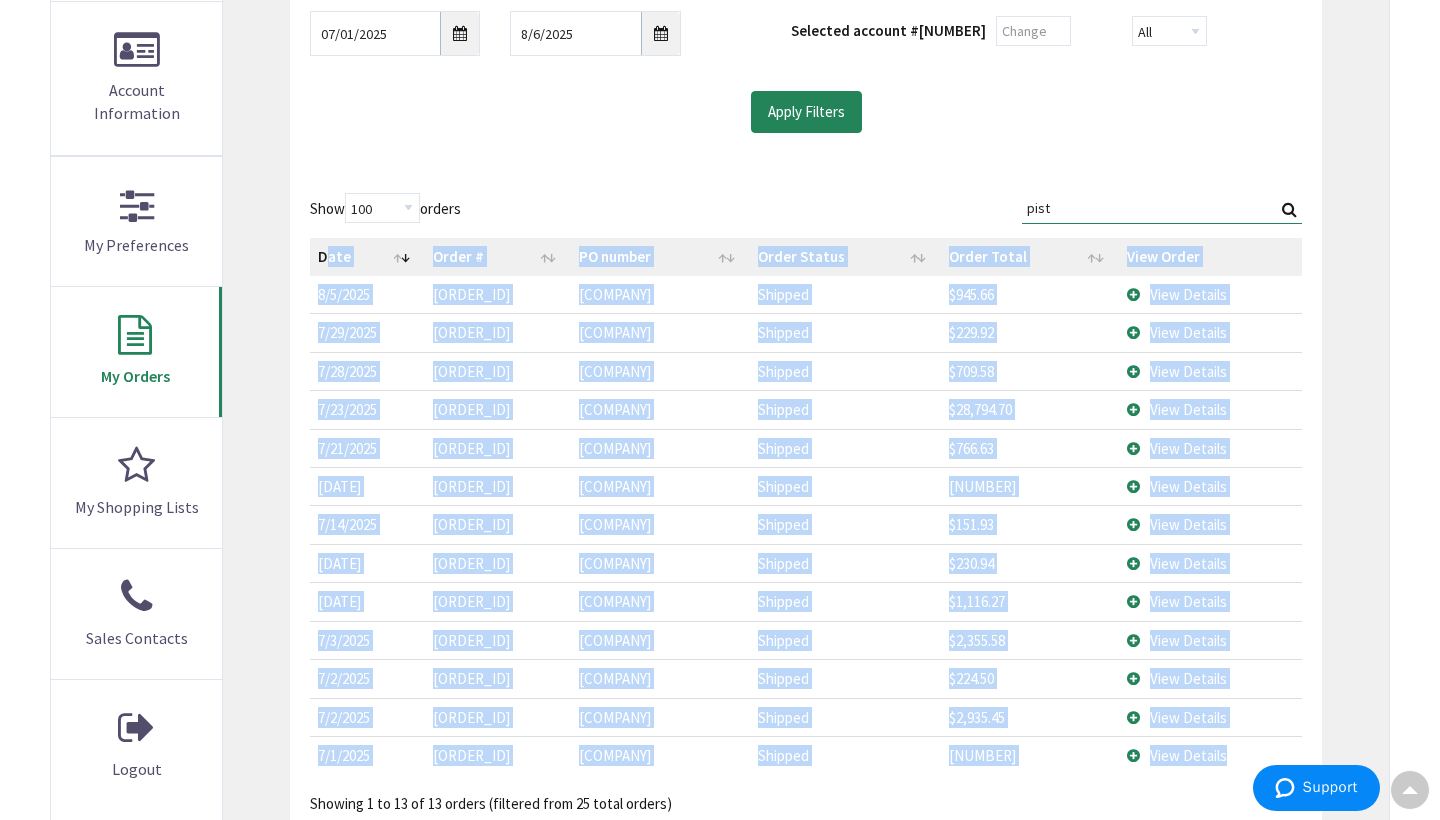 drag, startPoint x: 323, startPoint y: 249, endPoint x: 1229, endPoint y: 747, distance: 1033.8472 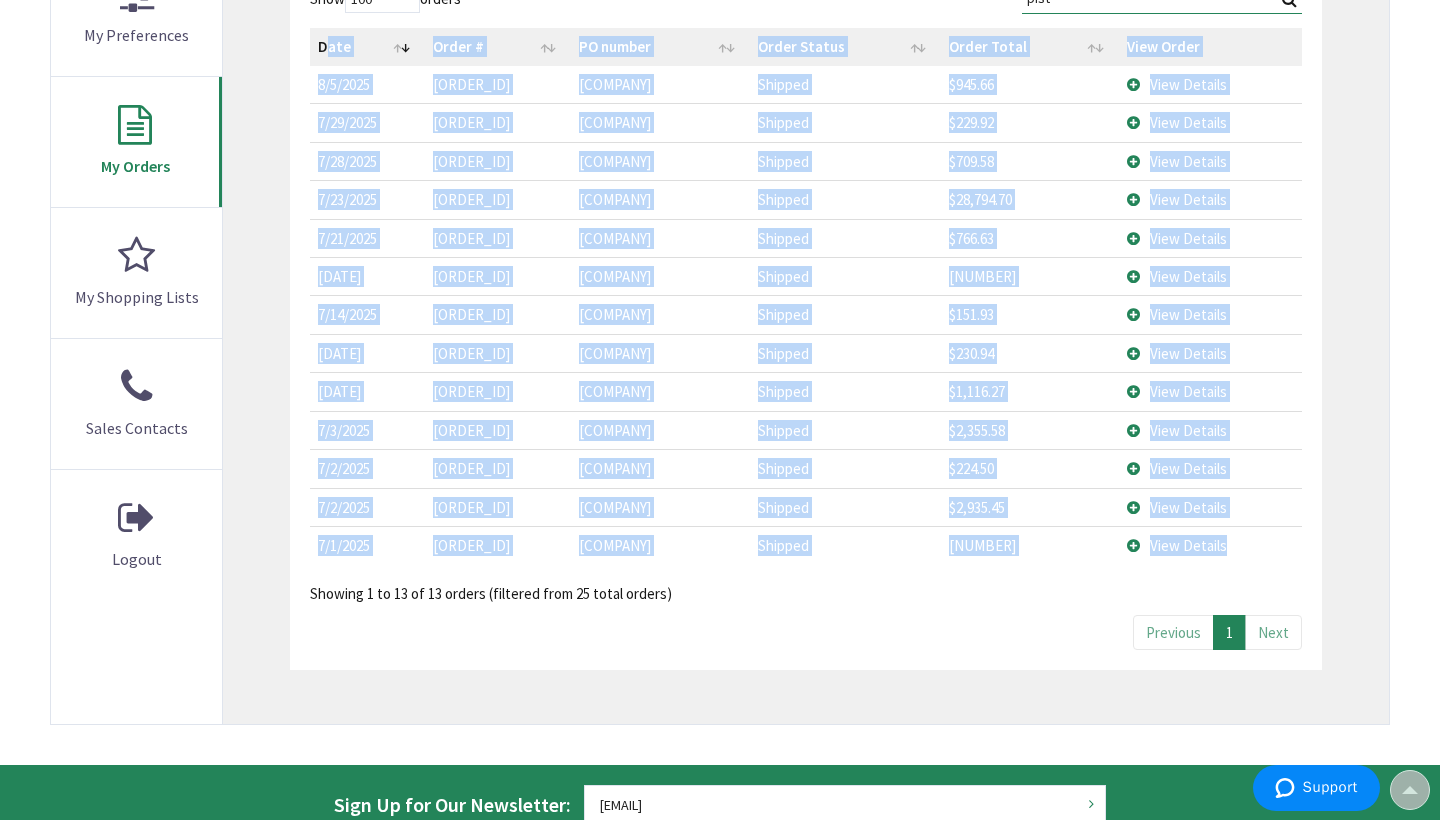 scroll, scrollTop: 586, scrollLeft: 0, axis: vertical 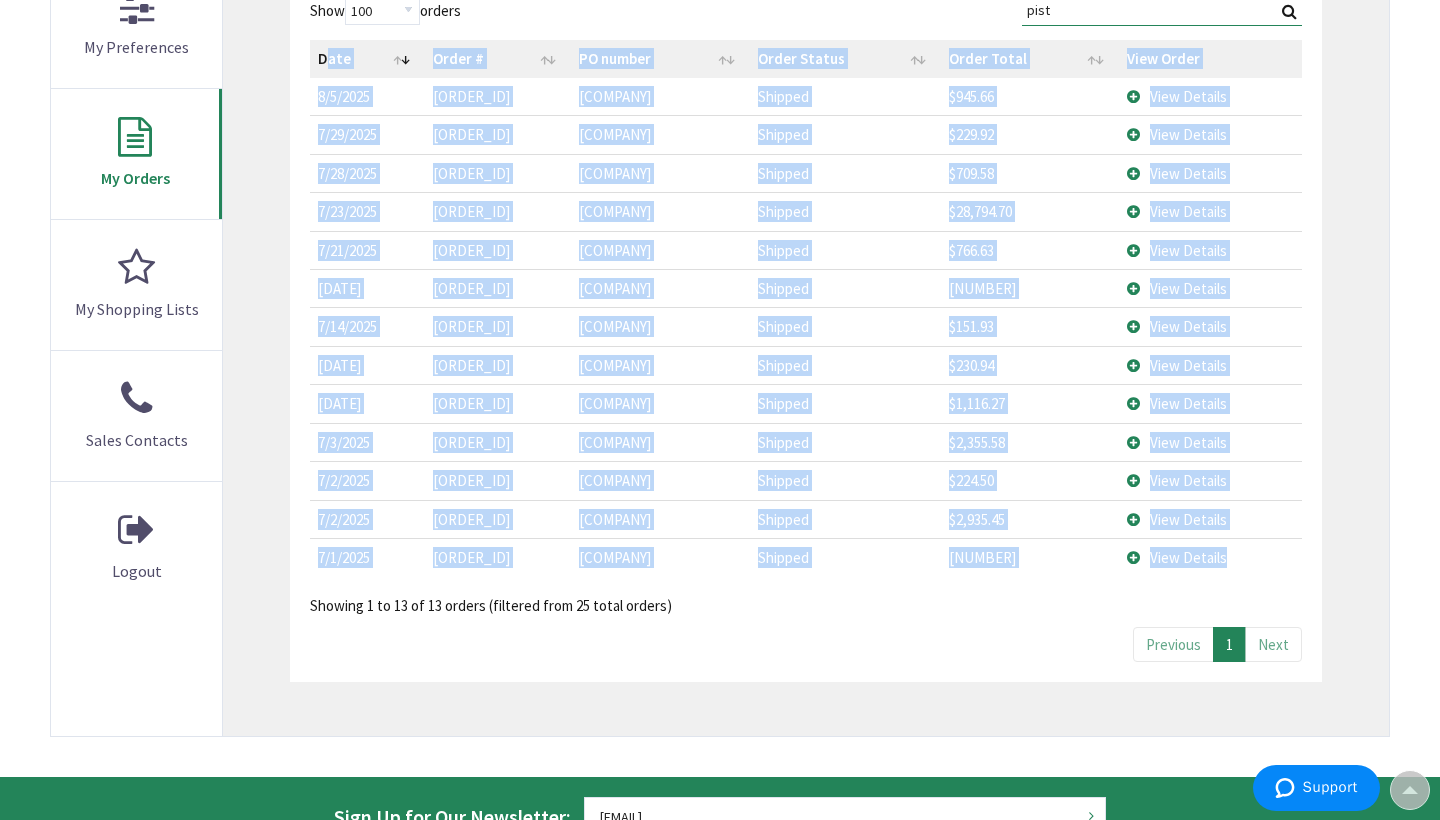 click on "View Details" at bounding box center (1210, 211) 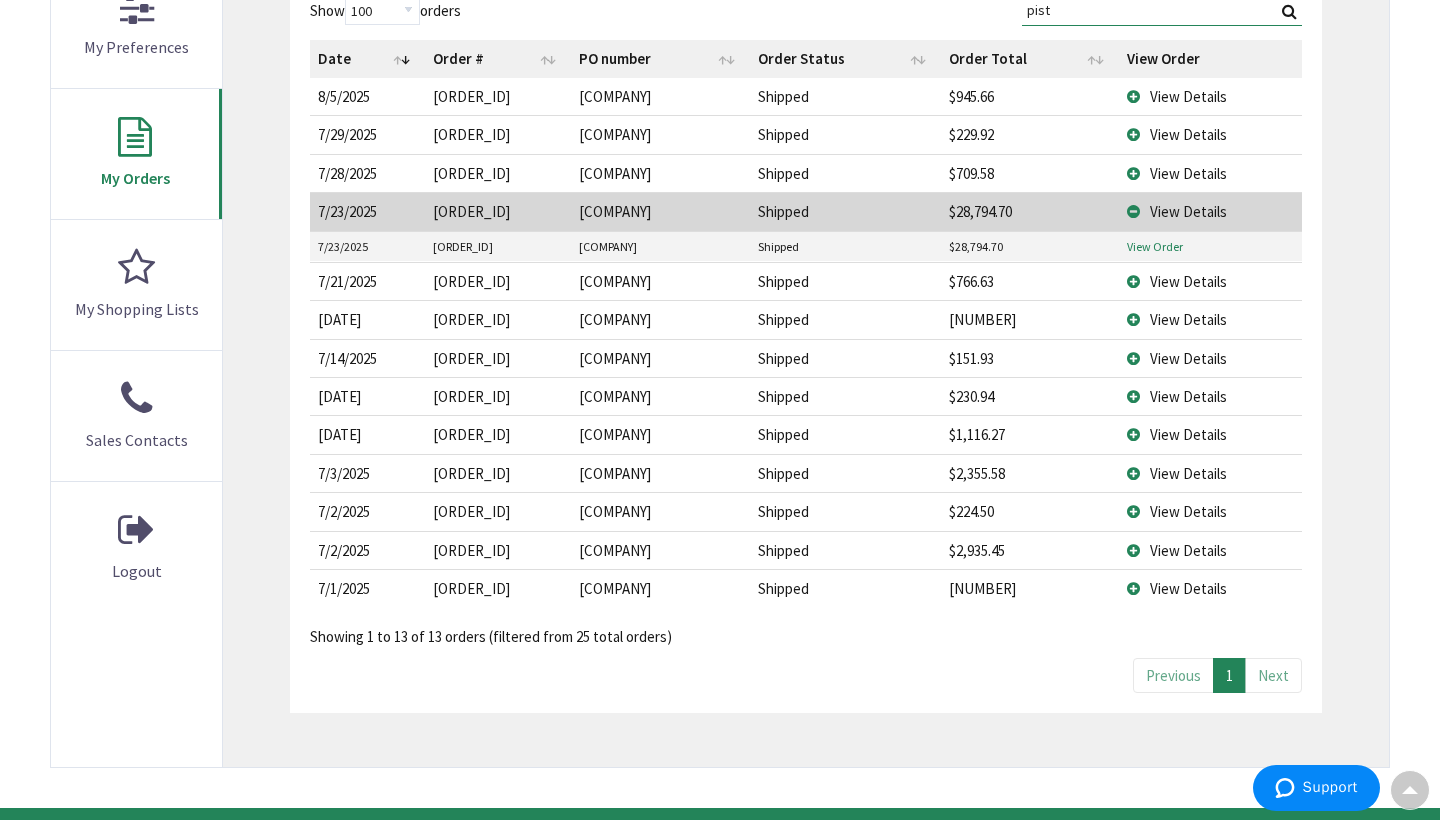 click on "View Order" at bounding box center (1155, 246) 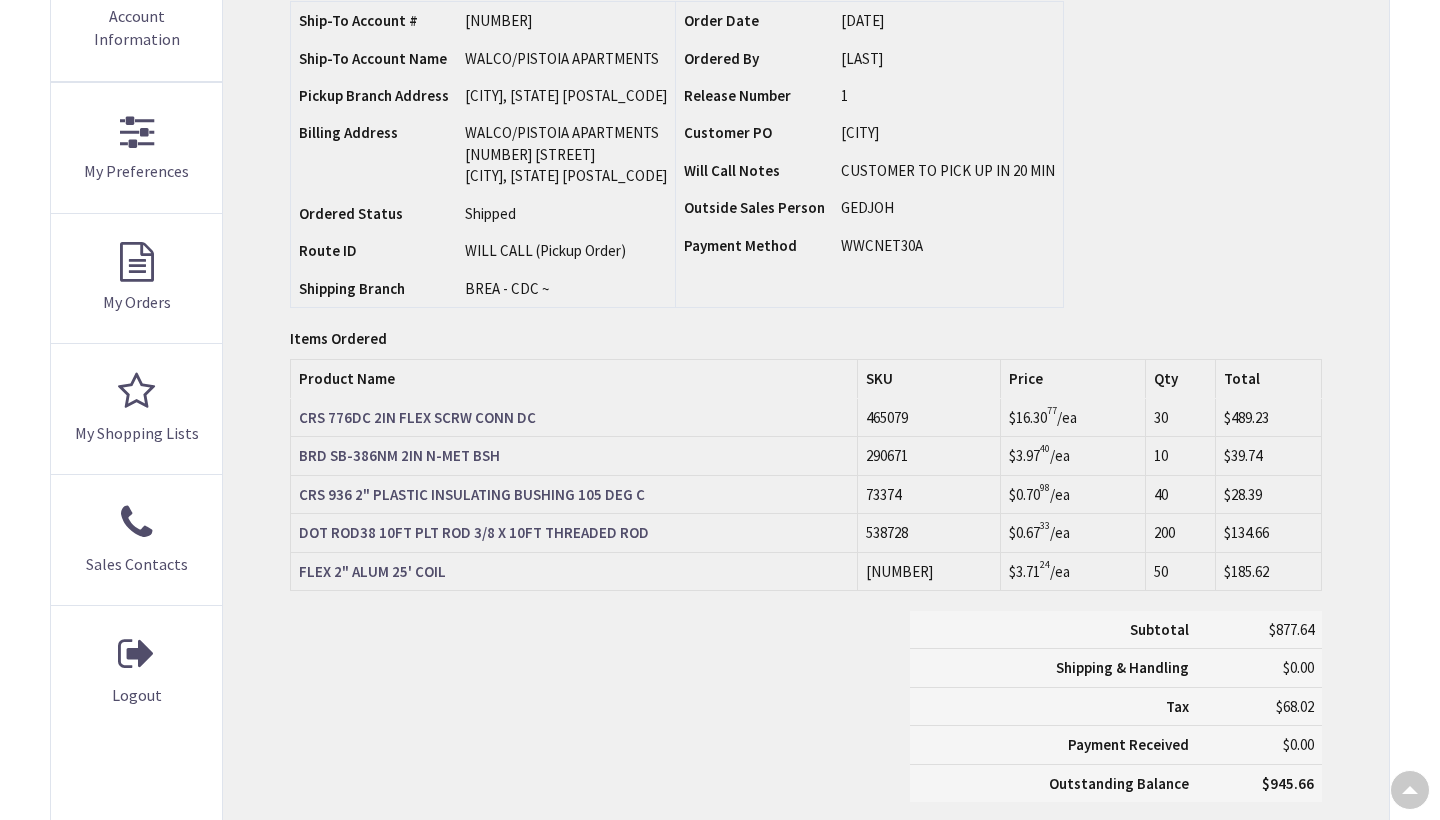 scroll, scrollTop: 459, scrollLeft: 0, axis: vertical 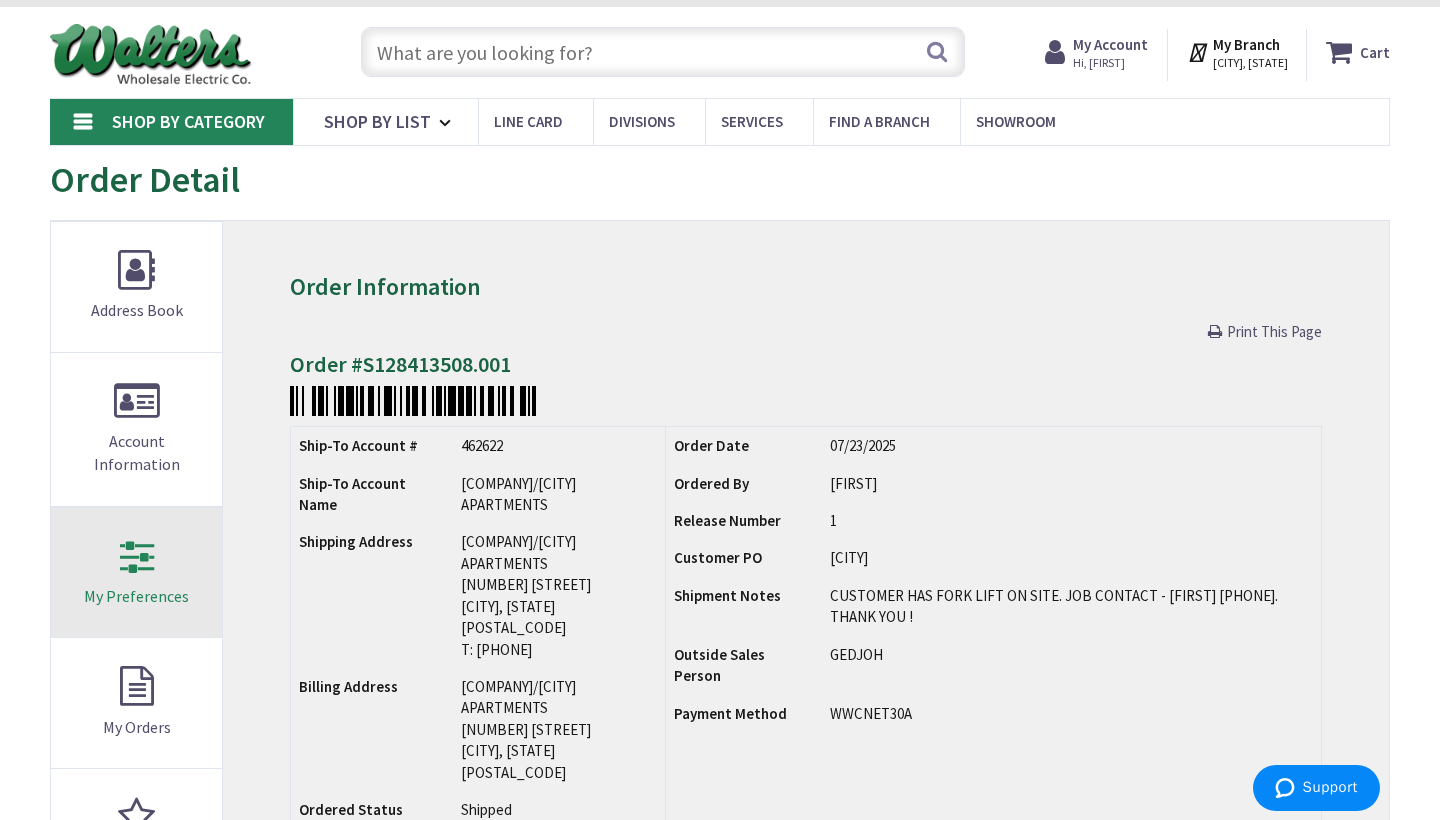 click on "My Preferences" at bounding box center [136, 573] 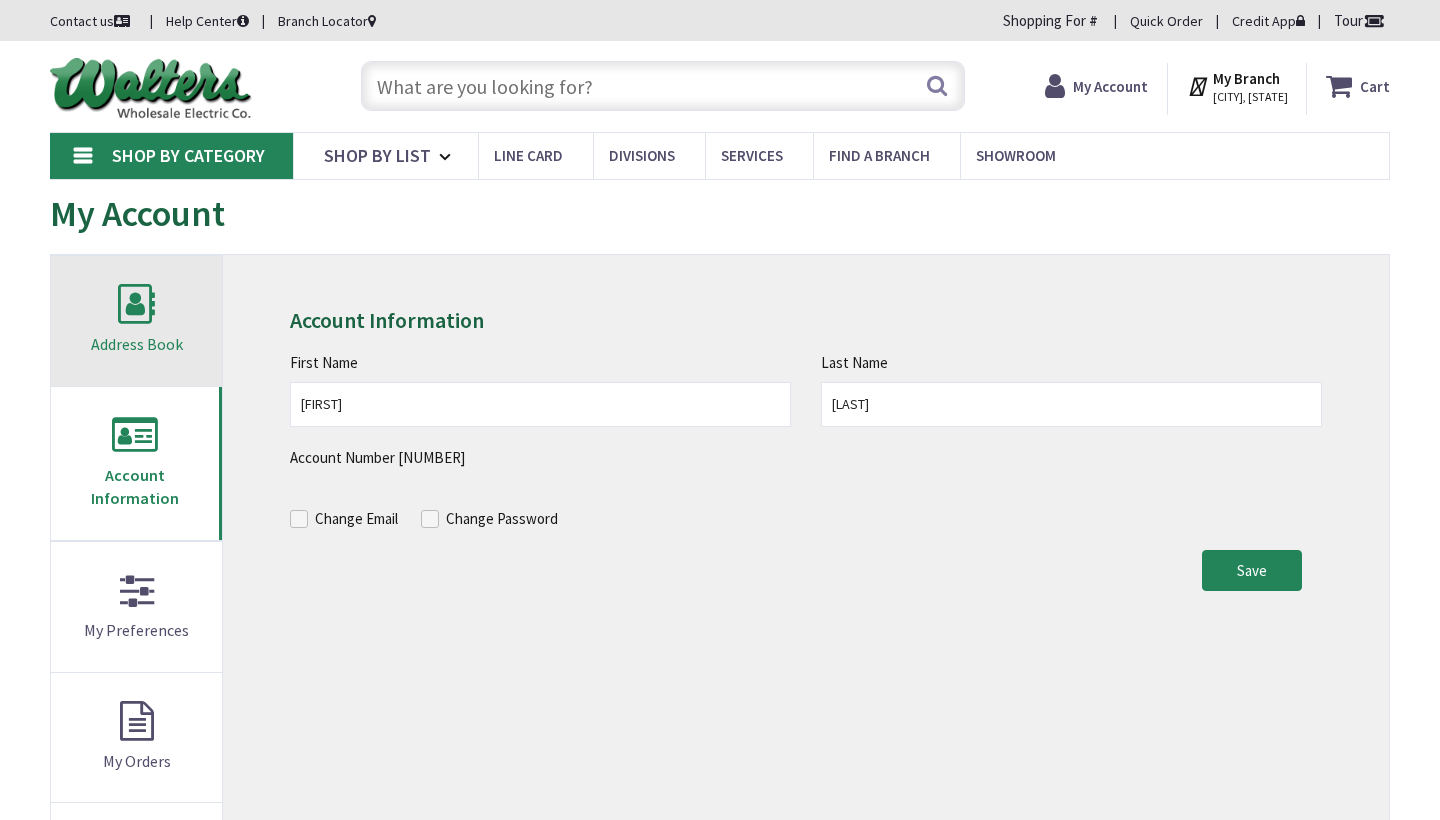 scroll, scrollTop: 0, scrollLeft: 0, axis: both 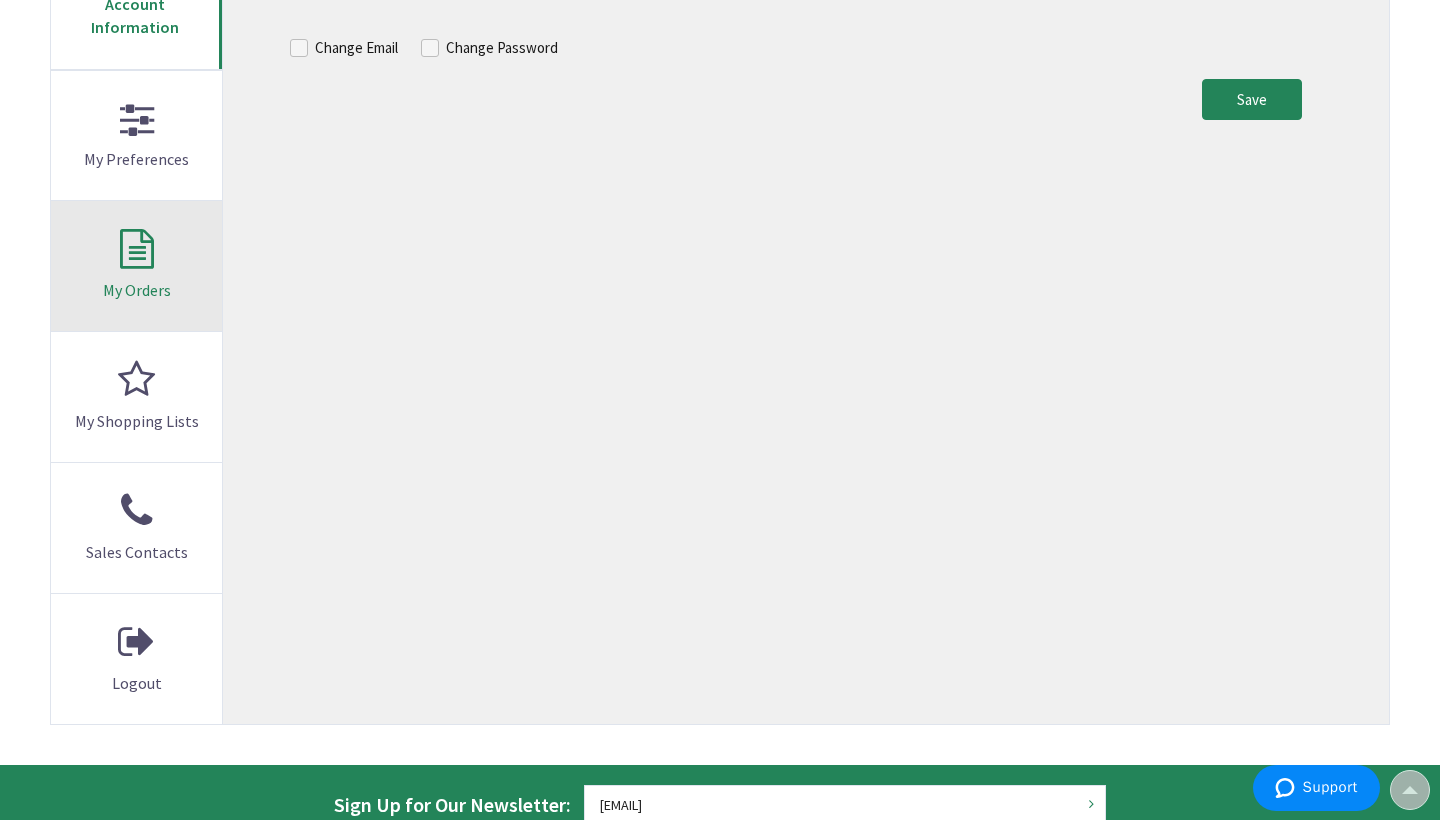 click on "My Orders" at bounding box center [136, 266] 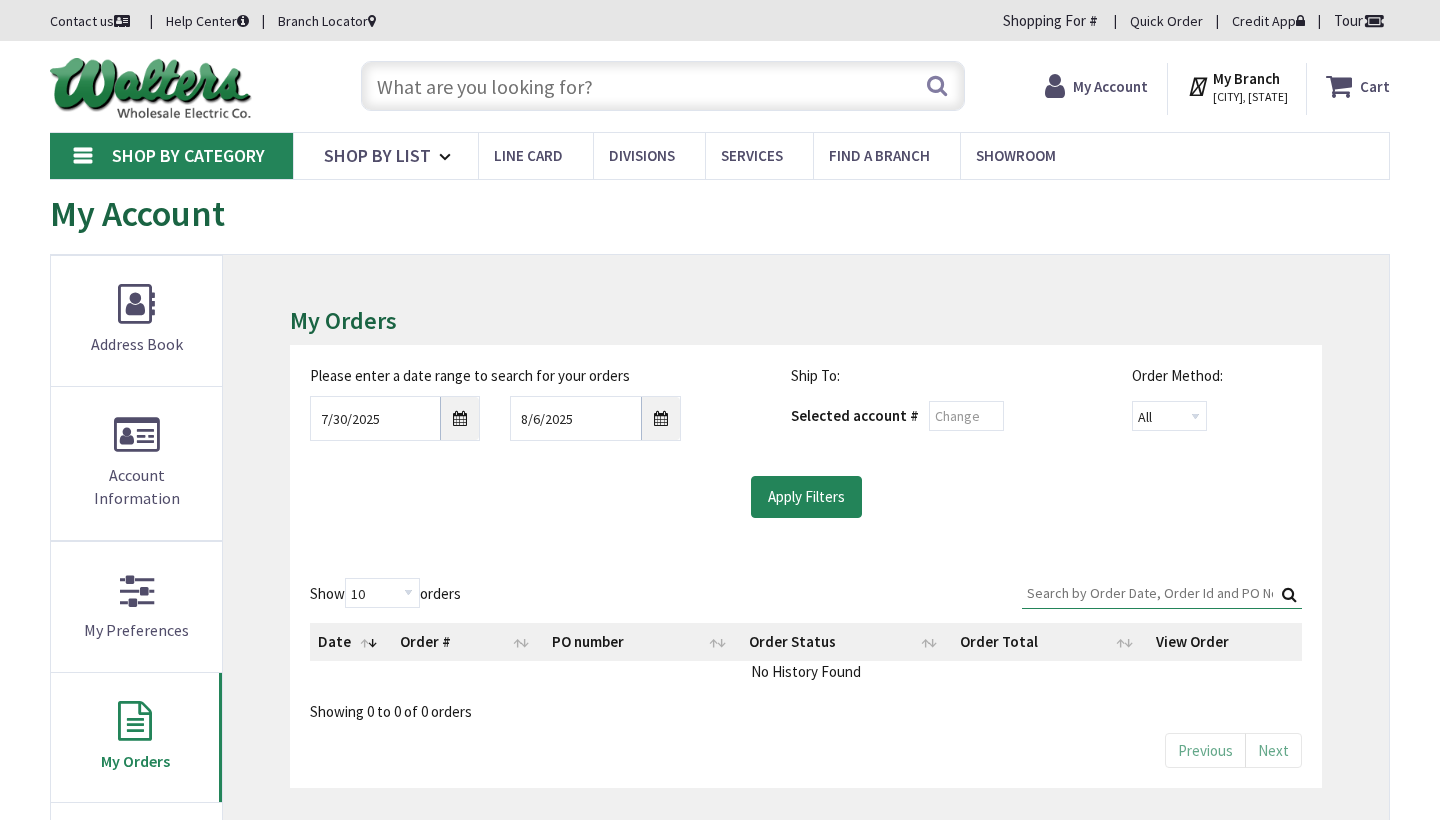 scroll, scrollTop: 0, scrollLeft: 0, axis: both 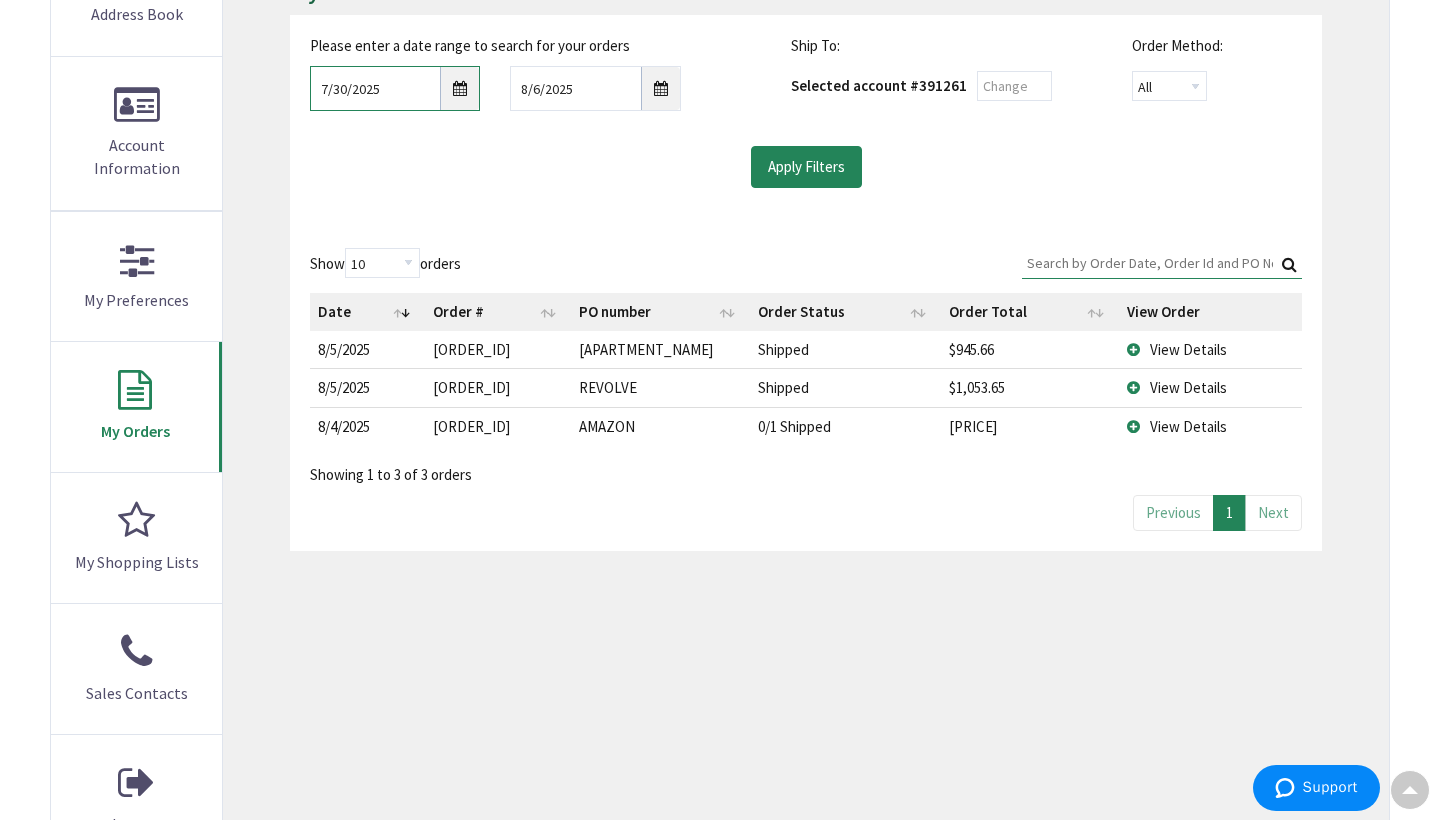 click on "7/30/2025" at bounding box center [395, 88] 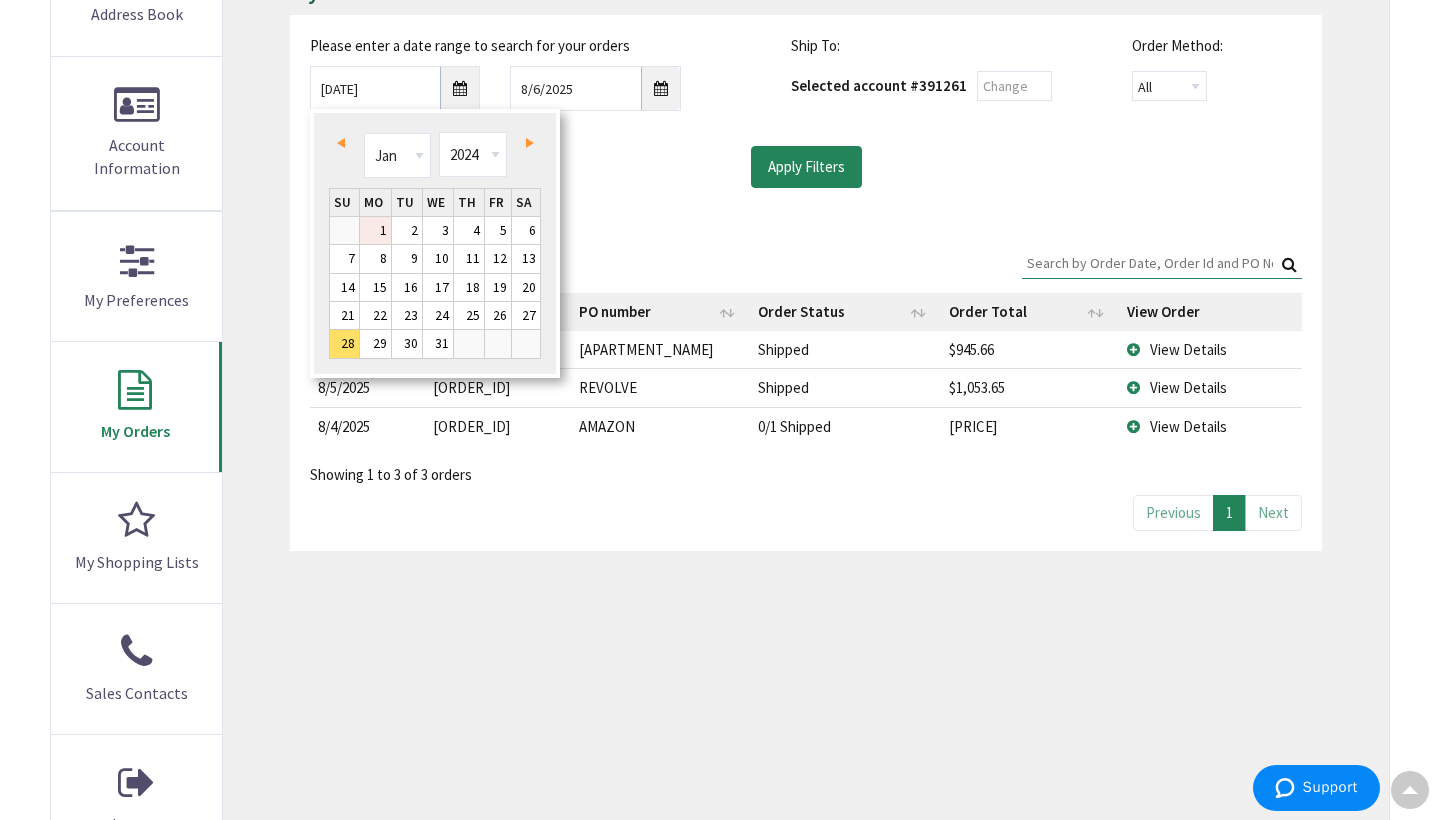 click on "1" at bounding box center (375, 230) 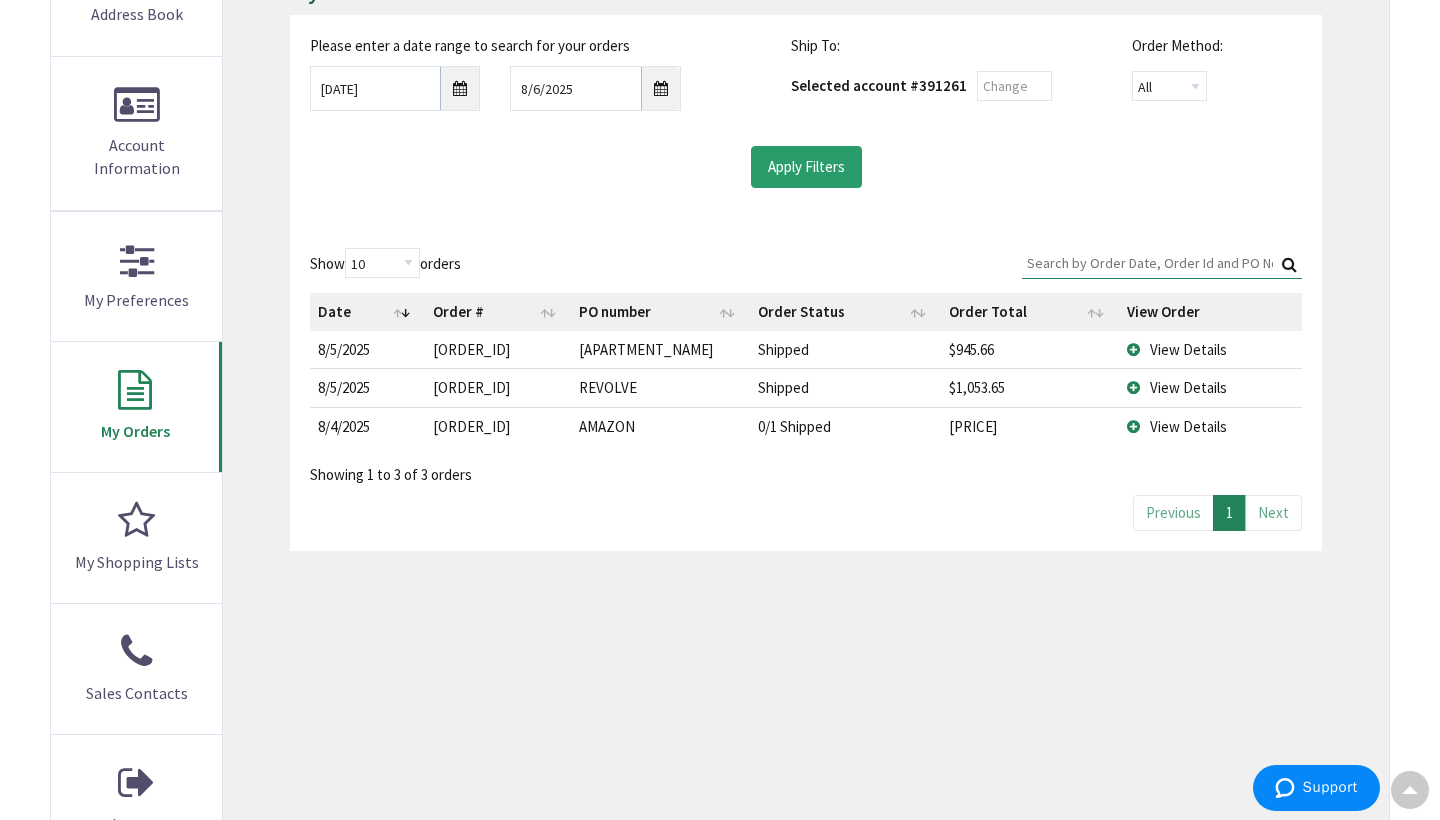 click on "Apply Filters" at bounding box center (806, 167) 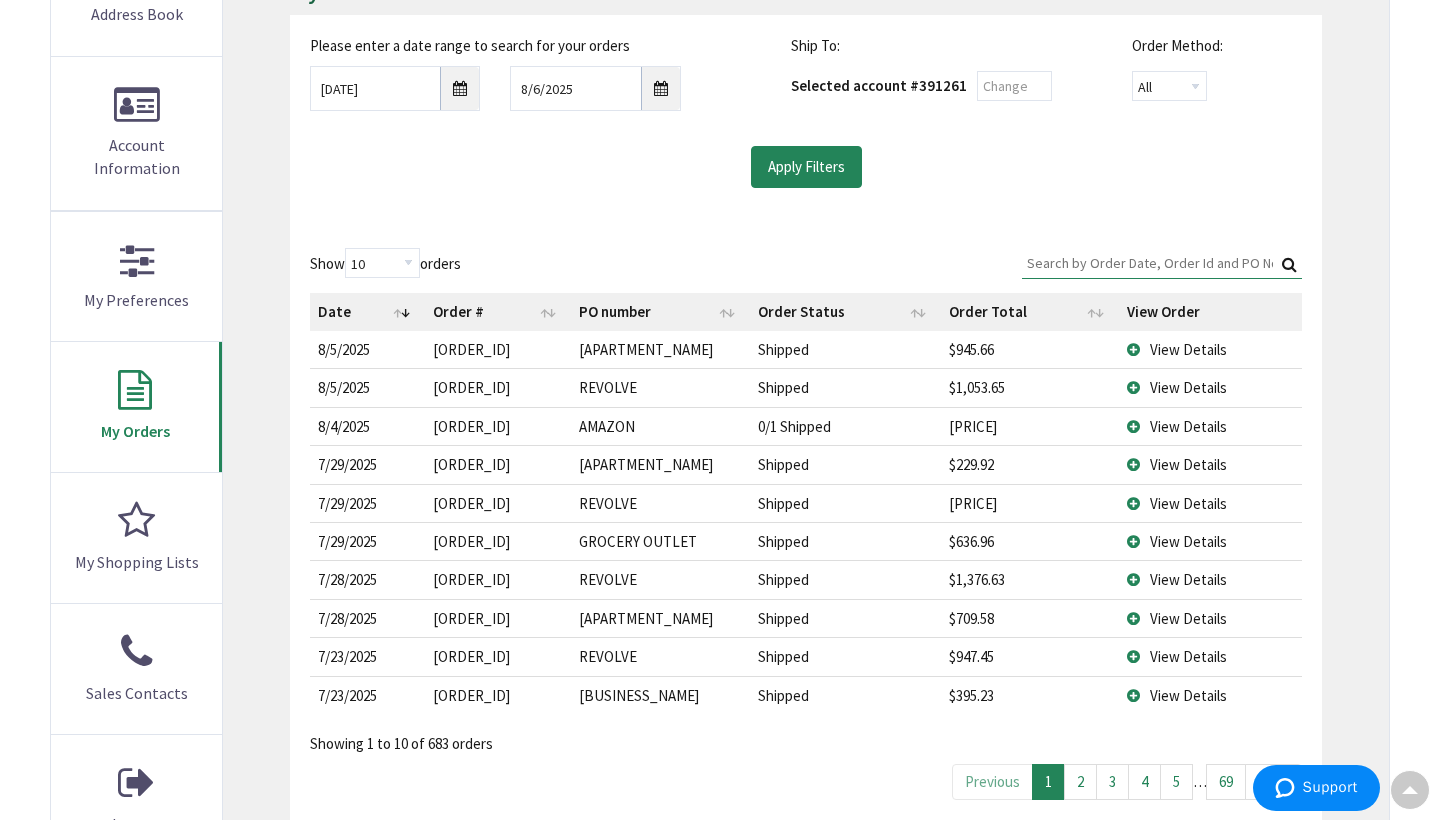 click on "Search:" at bounding box center (1162, 263) 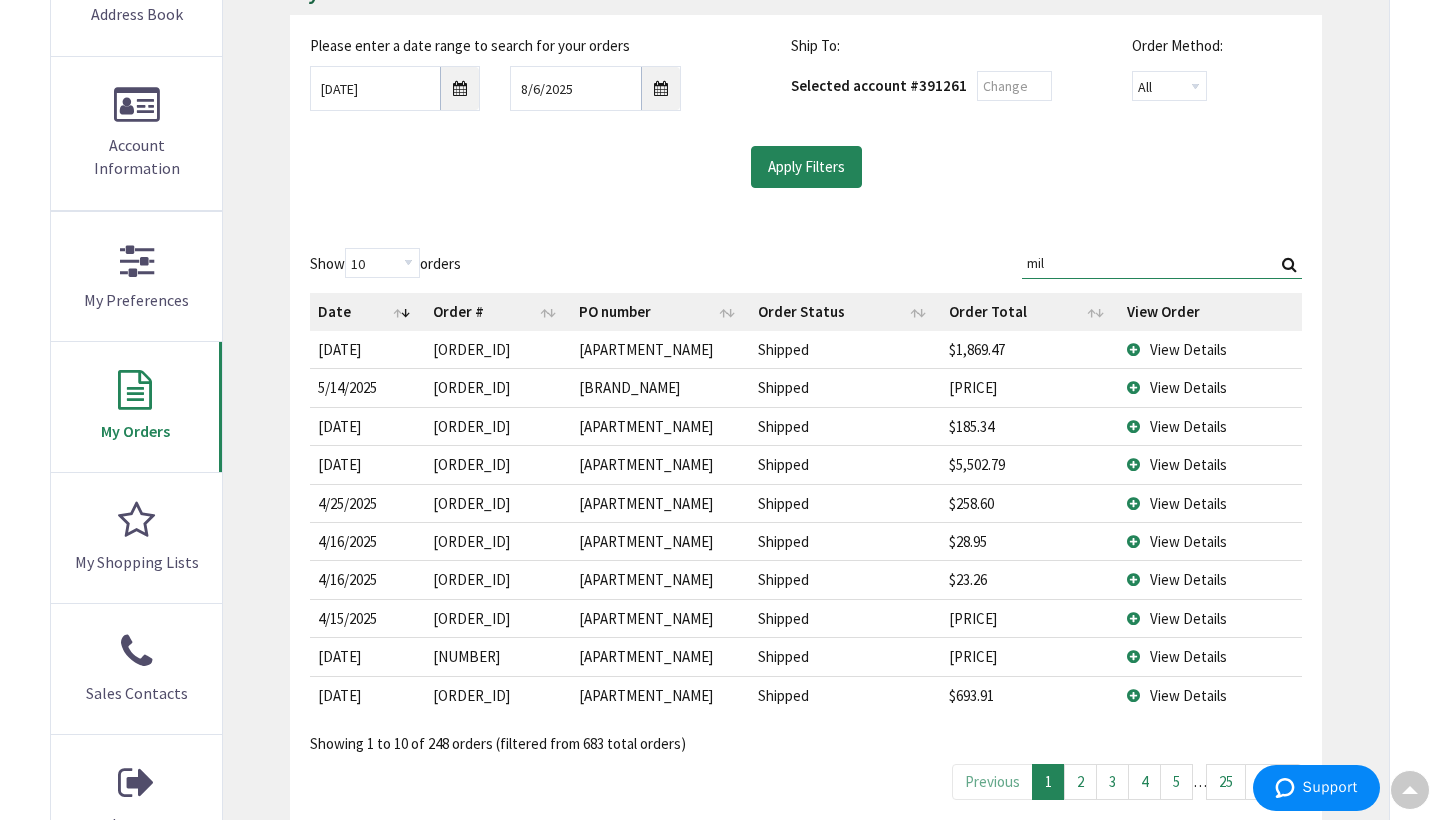 type on "mil" 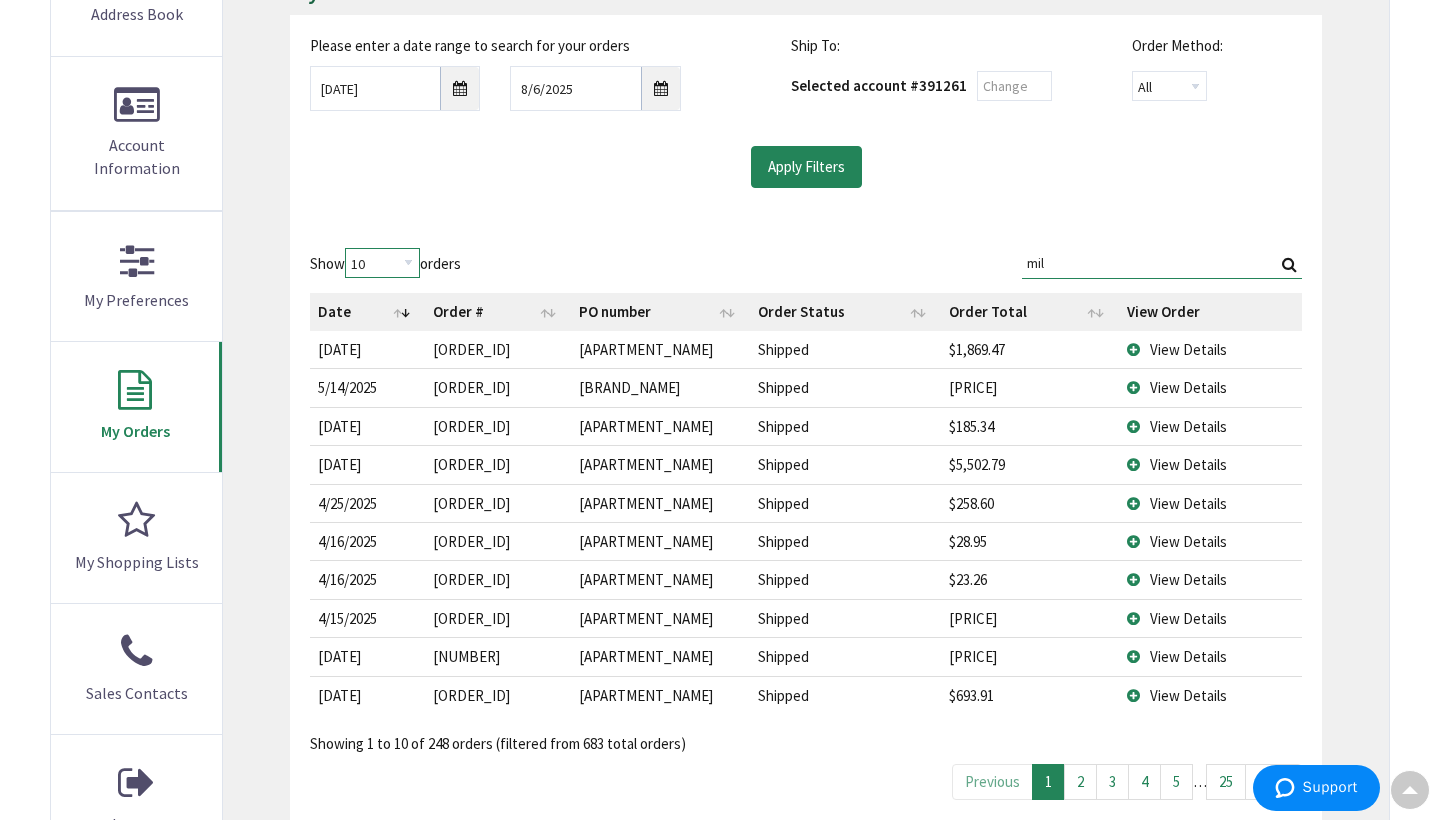 select on "100" 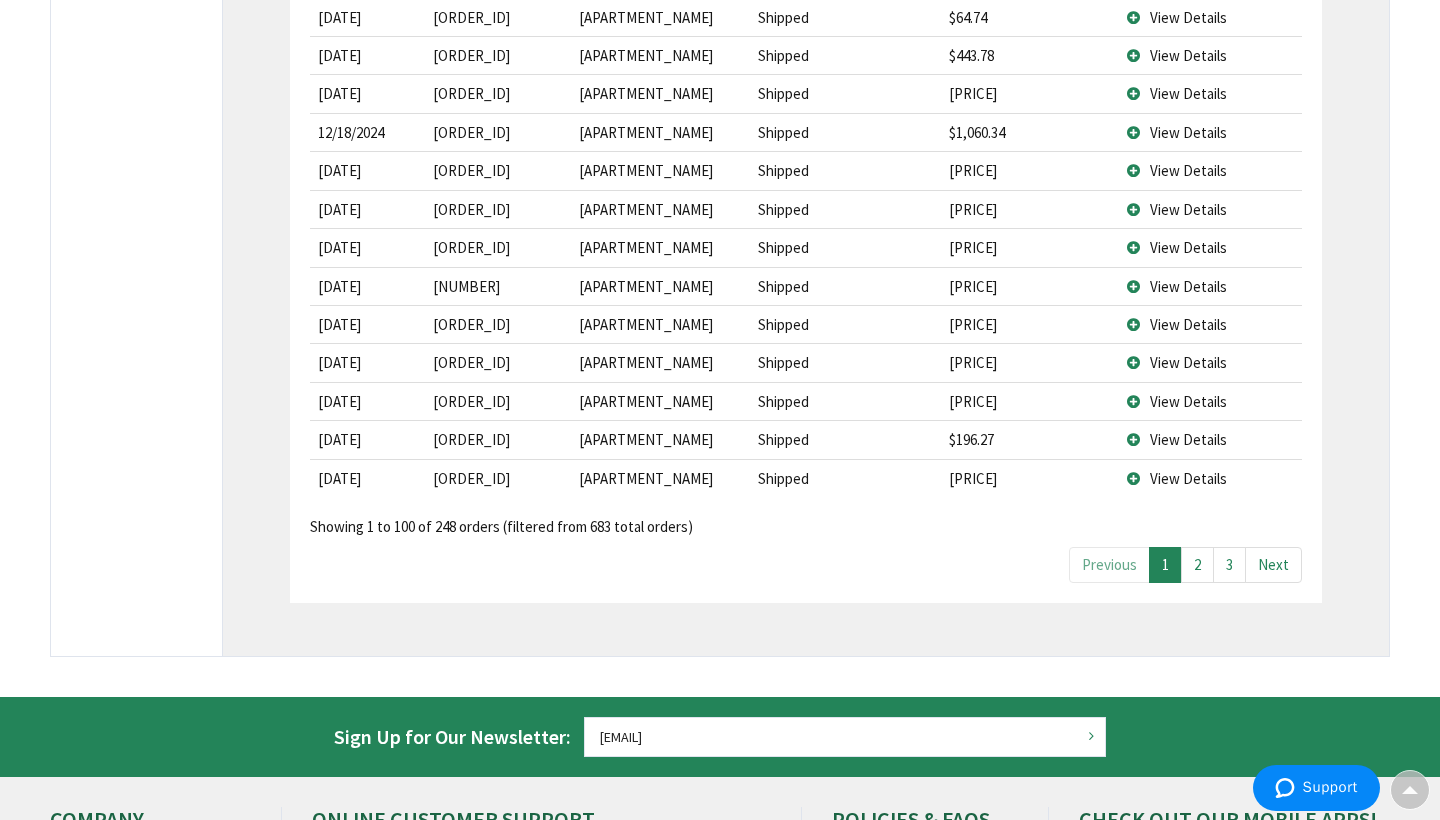 scroll, scrollTop: 4009, scrollLeft: 0, axis: vertical 